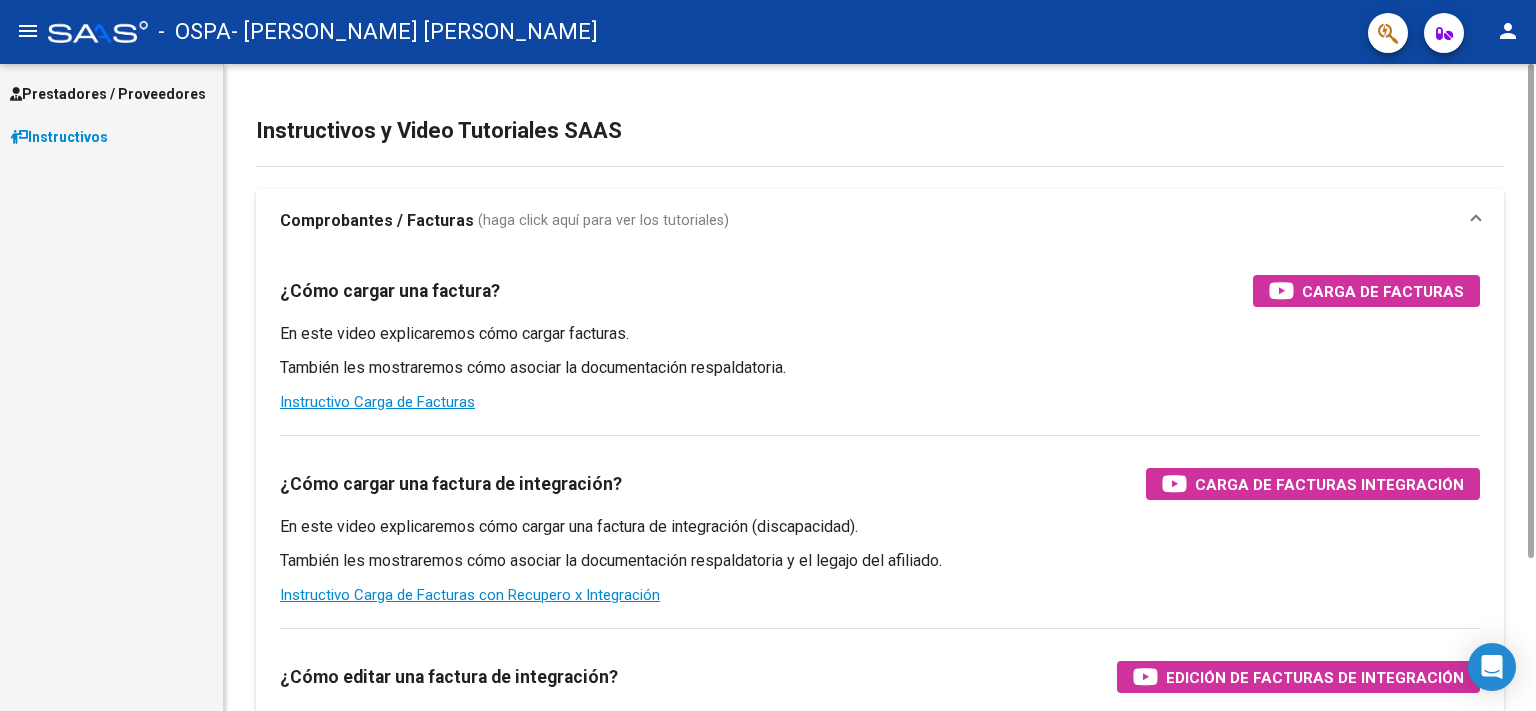 scroll, scrollTop: 0, scrollLeft: 0, axis: both 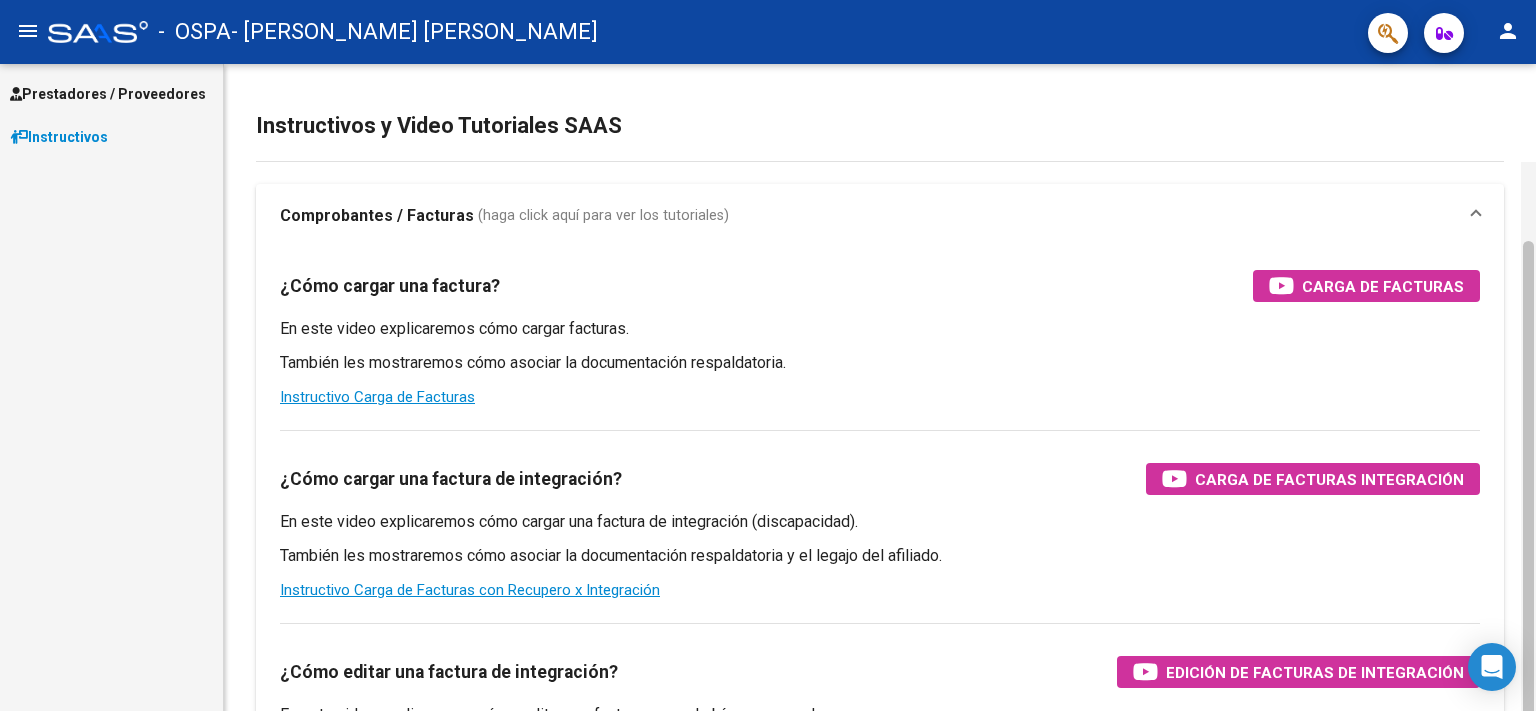 drag, startPoint x: 1530, startPoint y: 190, endPoint x: 1525, endPoint y: 173, distance: 17.720045 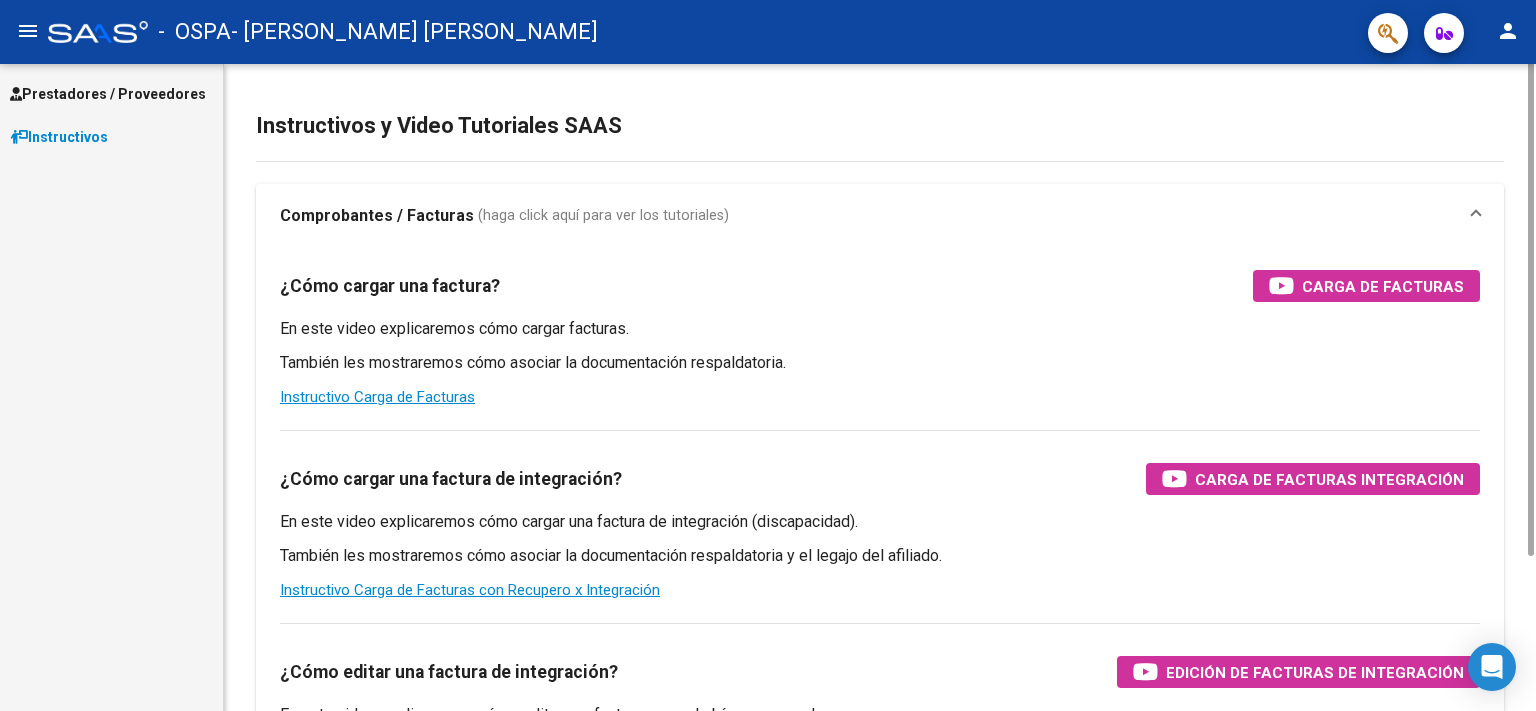 scroll, scrollTop: 1, scrollLeft: 0, axis: vertical 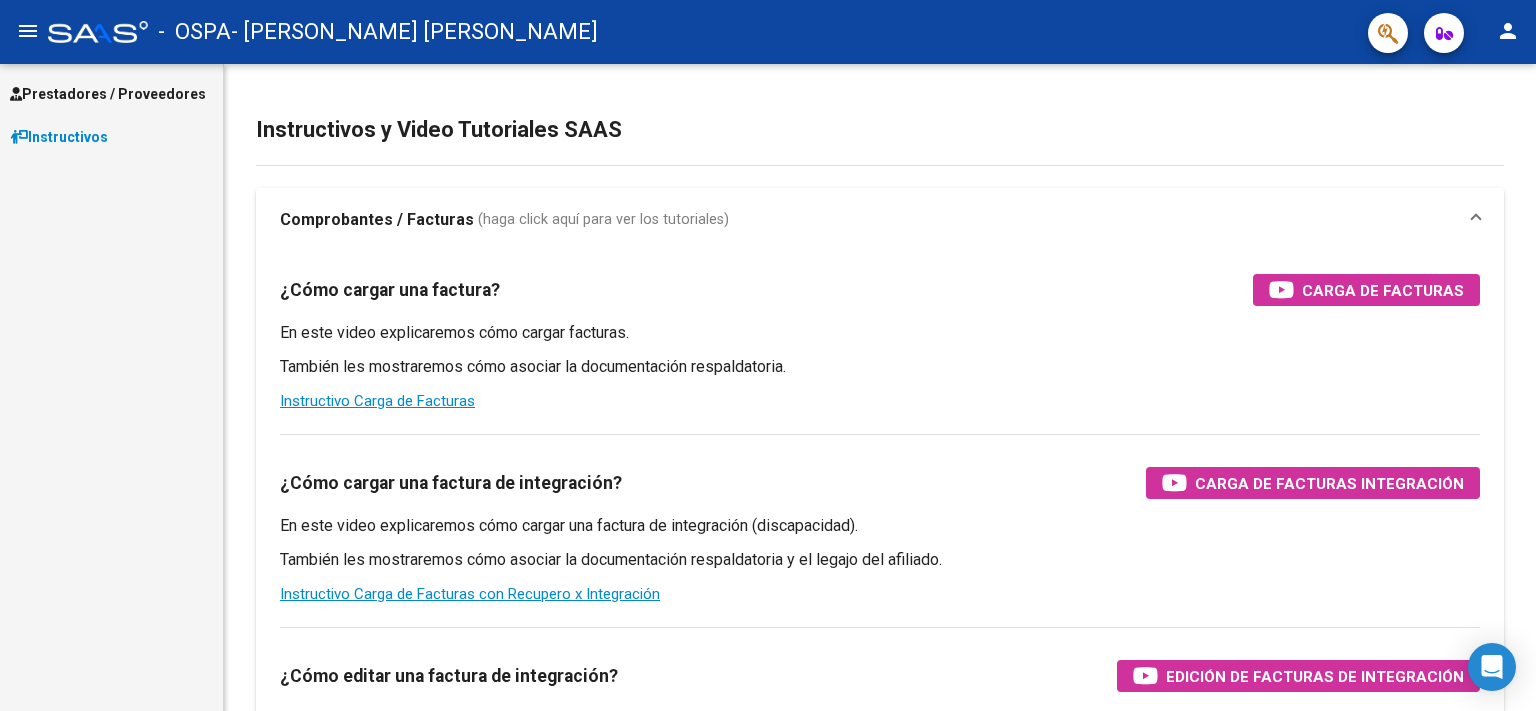 click on "Prestadores / Proveedores" at bounding box center (108, 94) 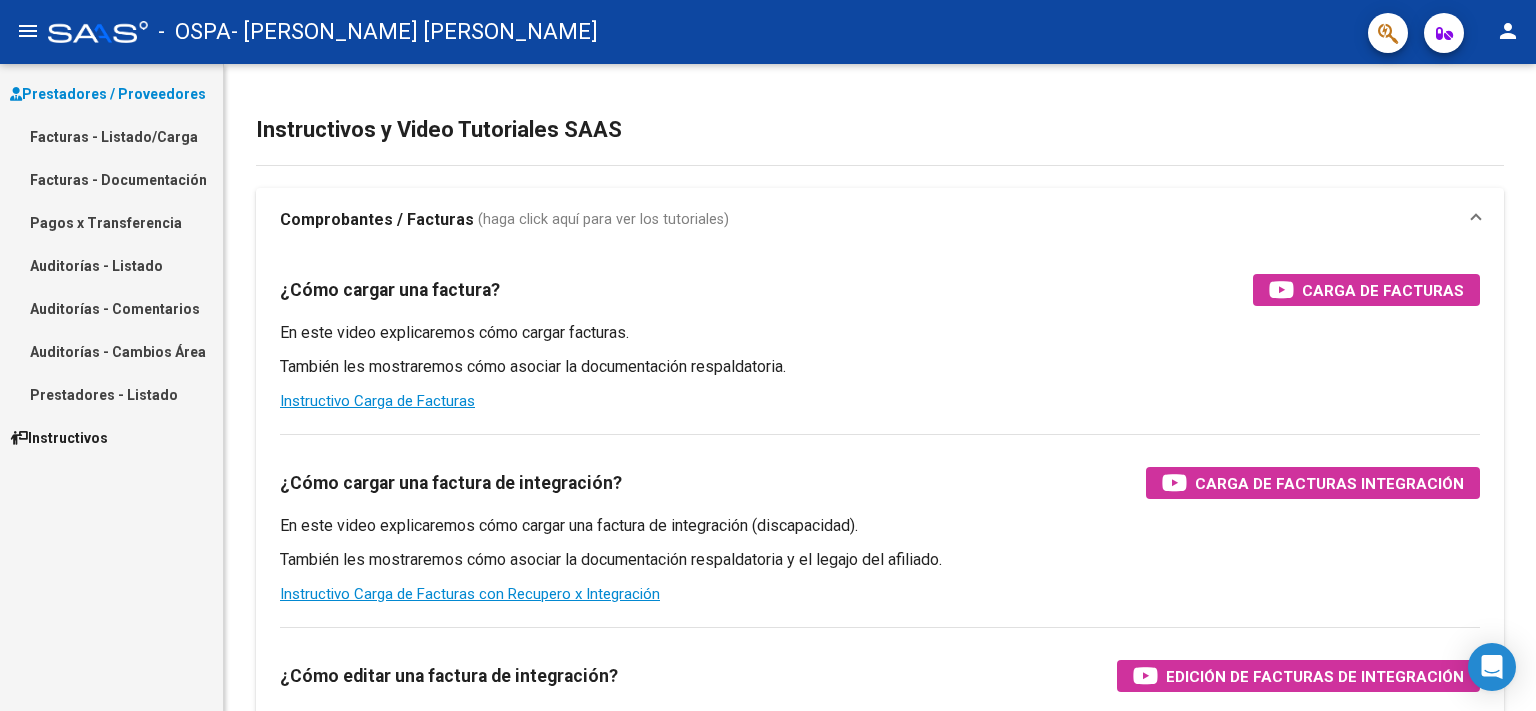 click on "Facturas - Listado/Carga" at bounding box center [111, 136] 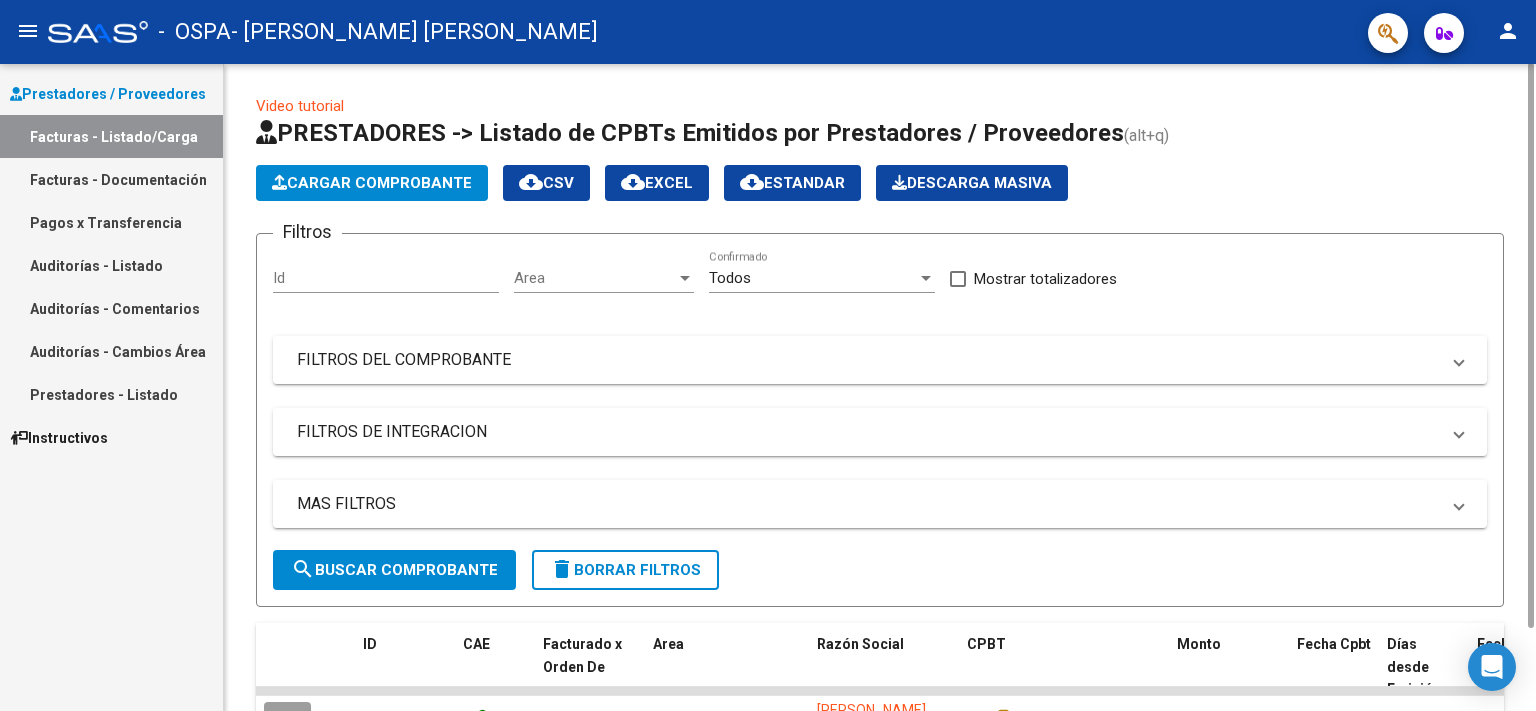 scroll, scrollTop: 0, scrollLeft: 0, axis: both 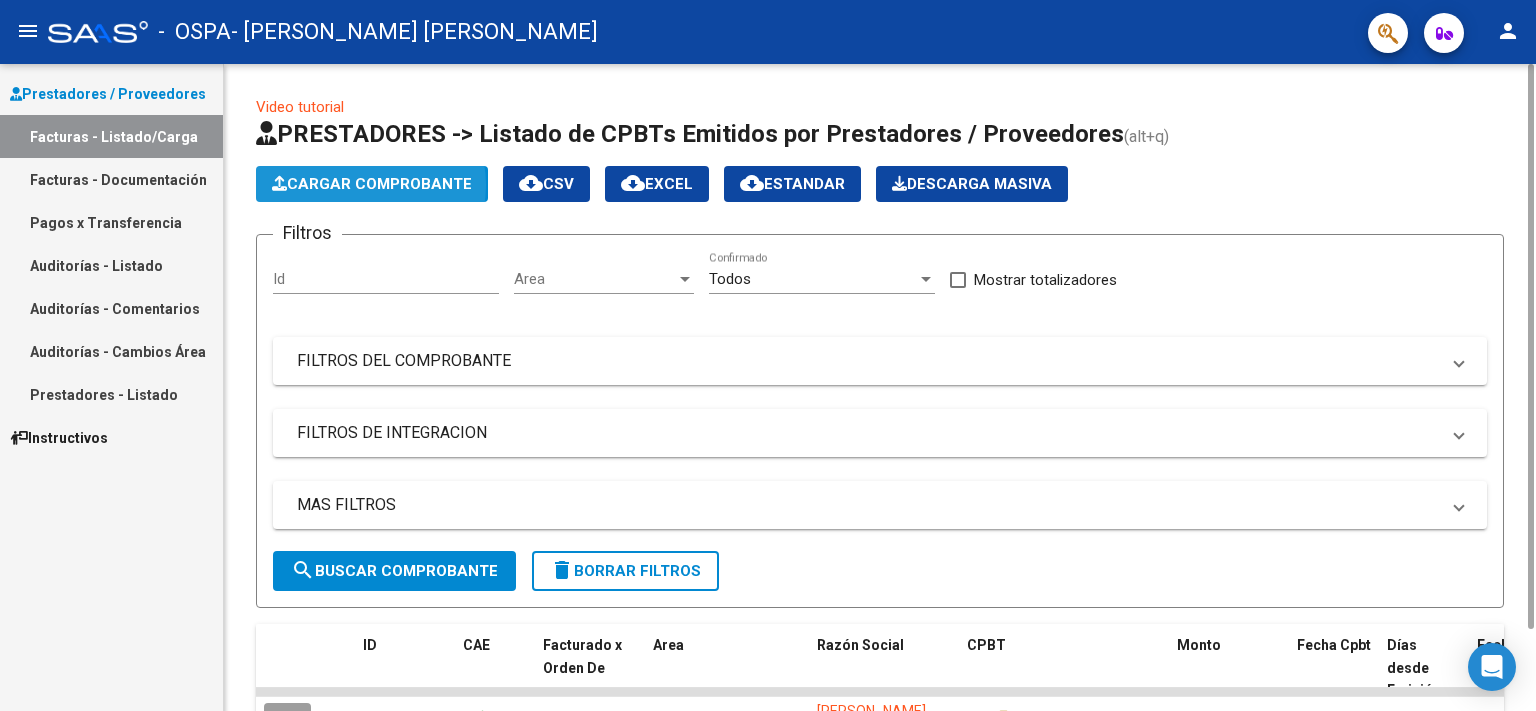 click on "Cargar Comprobante" 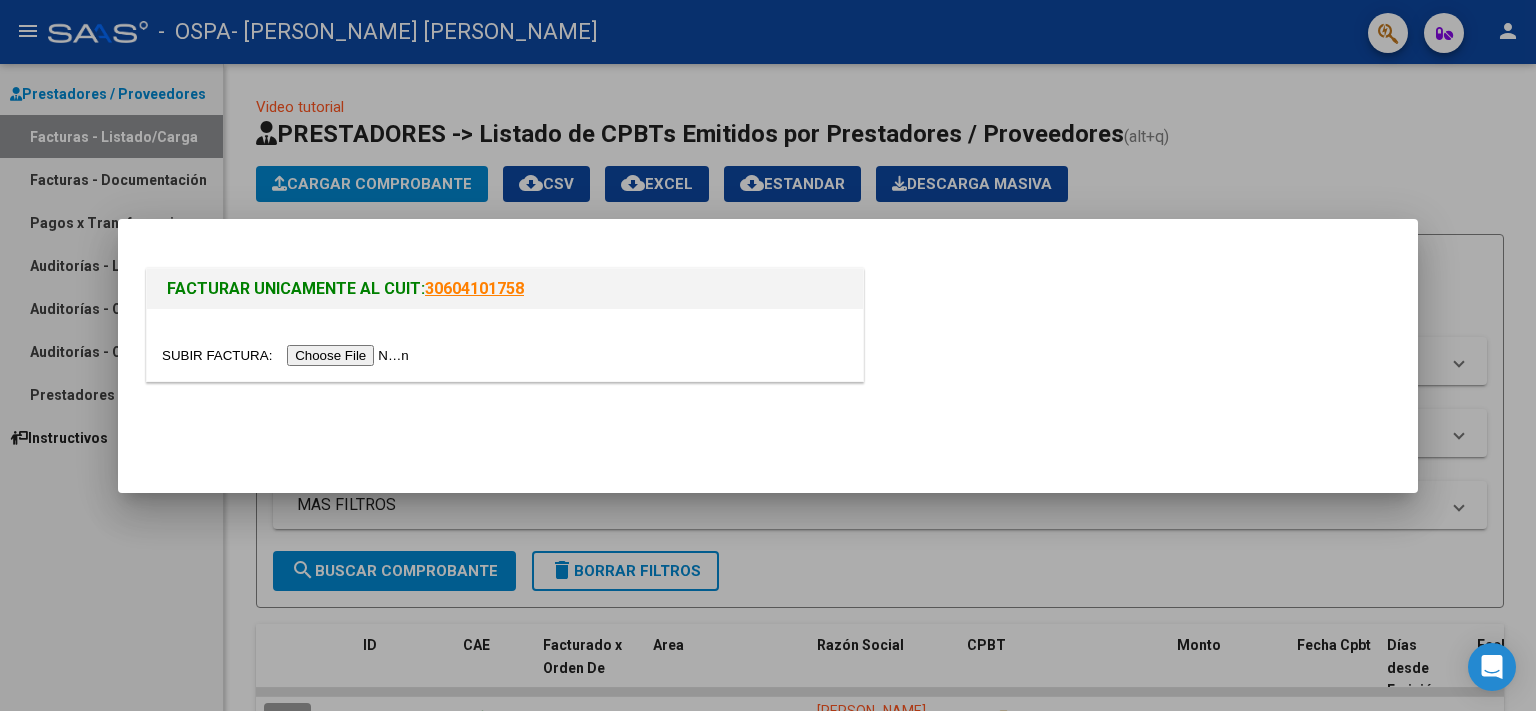 click at bounding box center [288, 355] 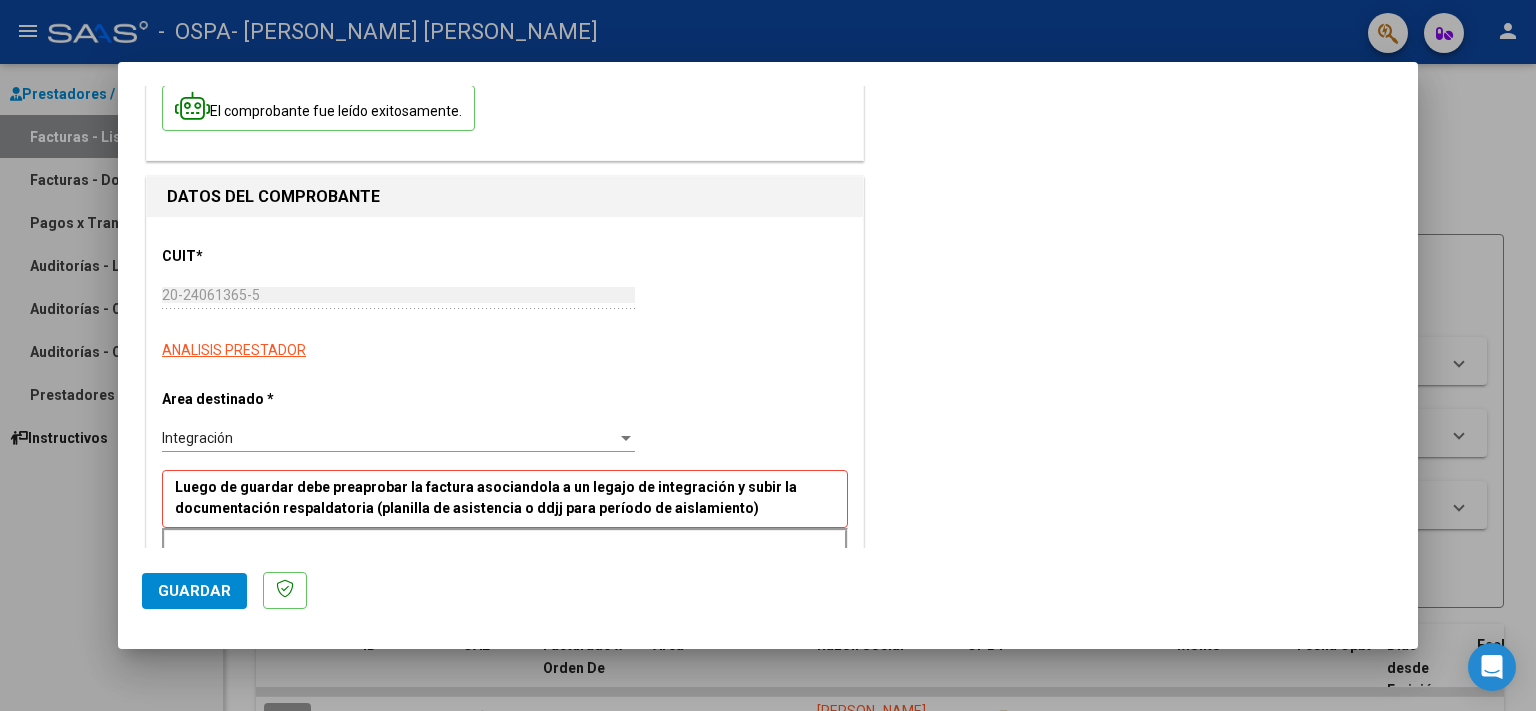 scroll, scrollTop: 138, scrollLeft: 0, axis: vertical 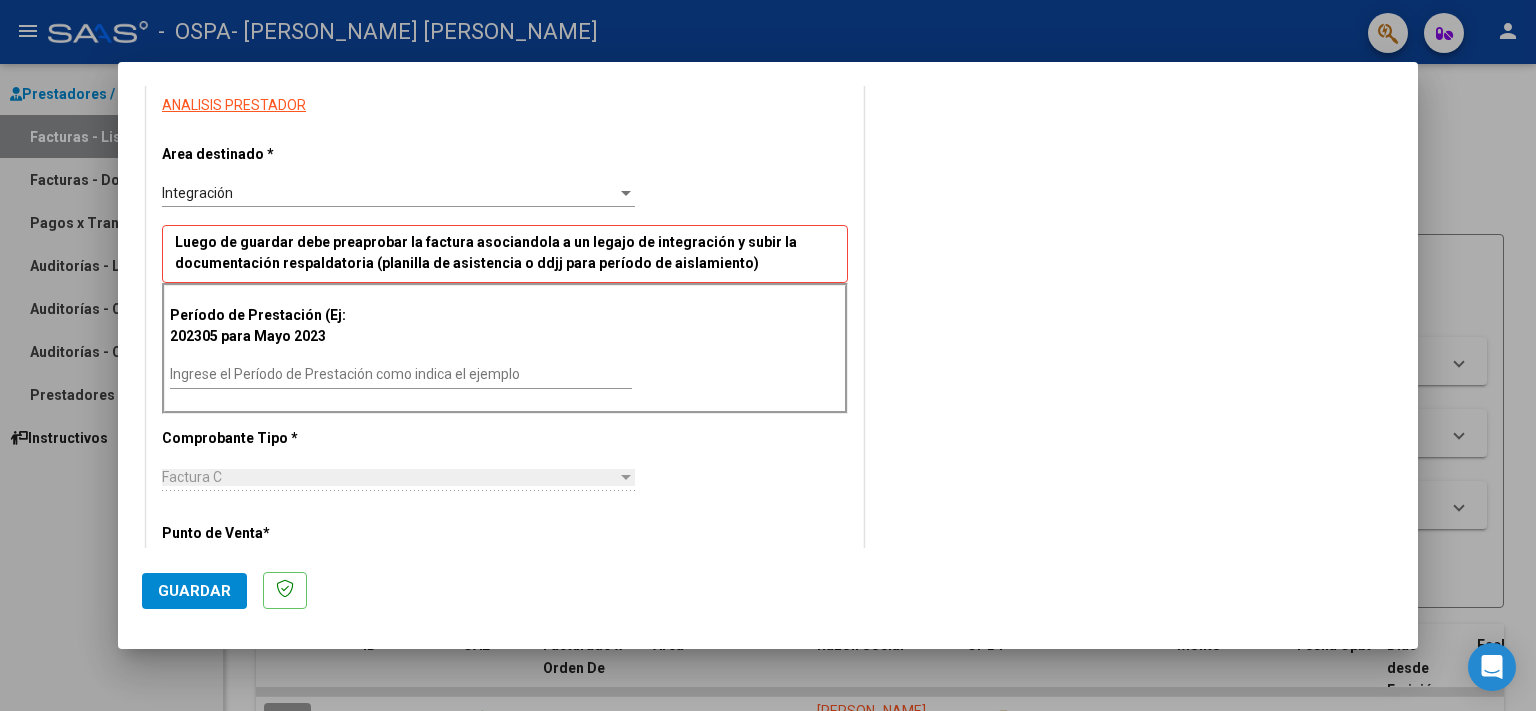 click on "Ingrese el Período de Prestación como indica el ejemplo" at bounding box center (401, 374) 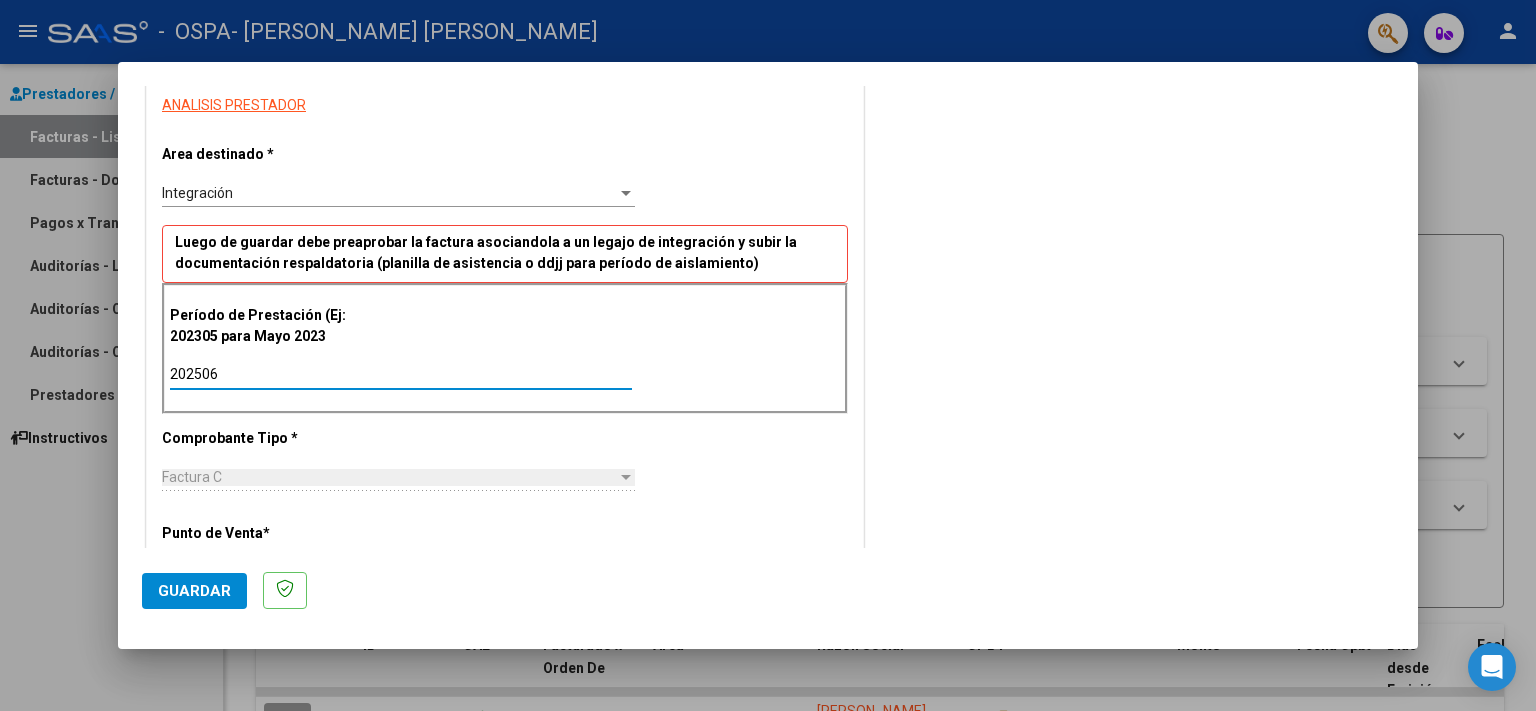 type on "202506" 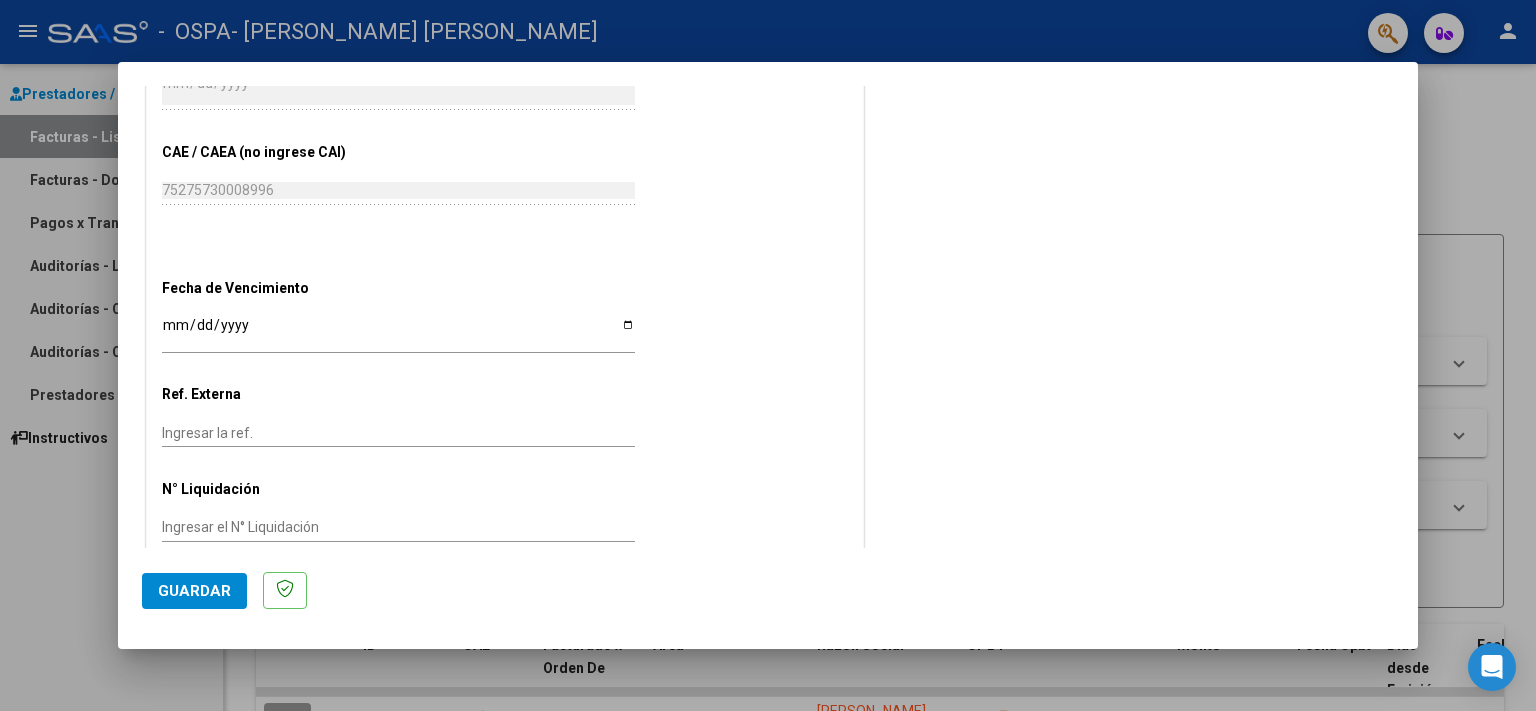 scroll, scrollTop: 1134, scrollLeft: 0, axis: vertical 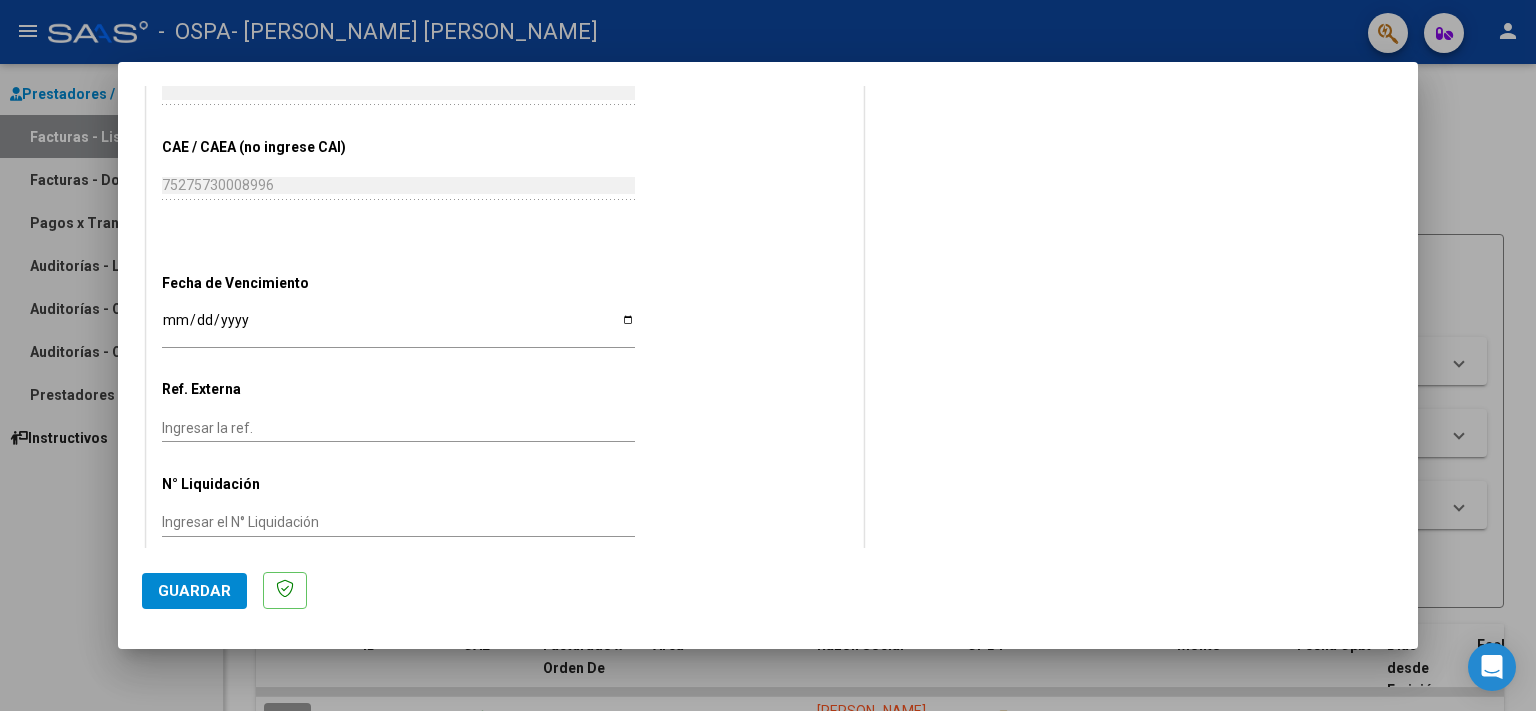 click on "Guardar" 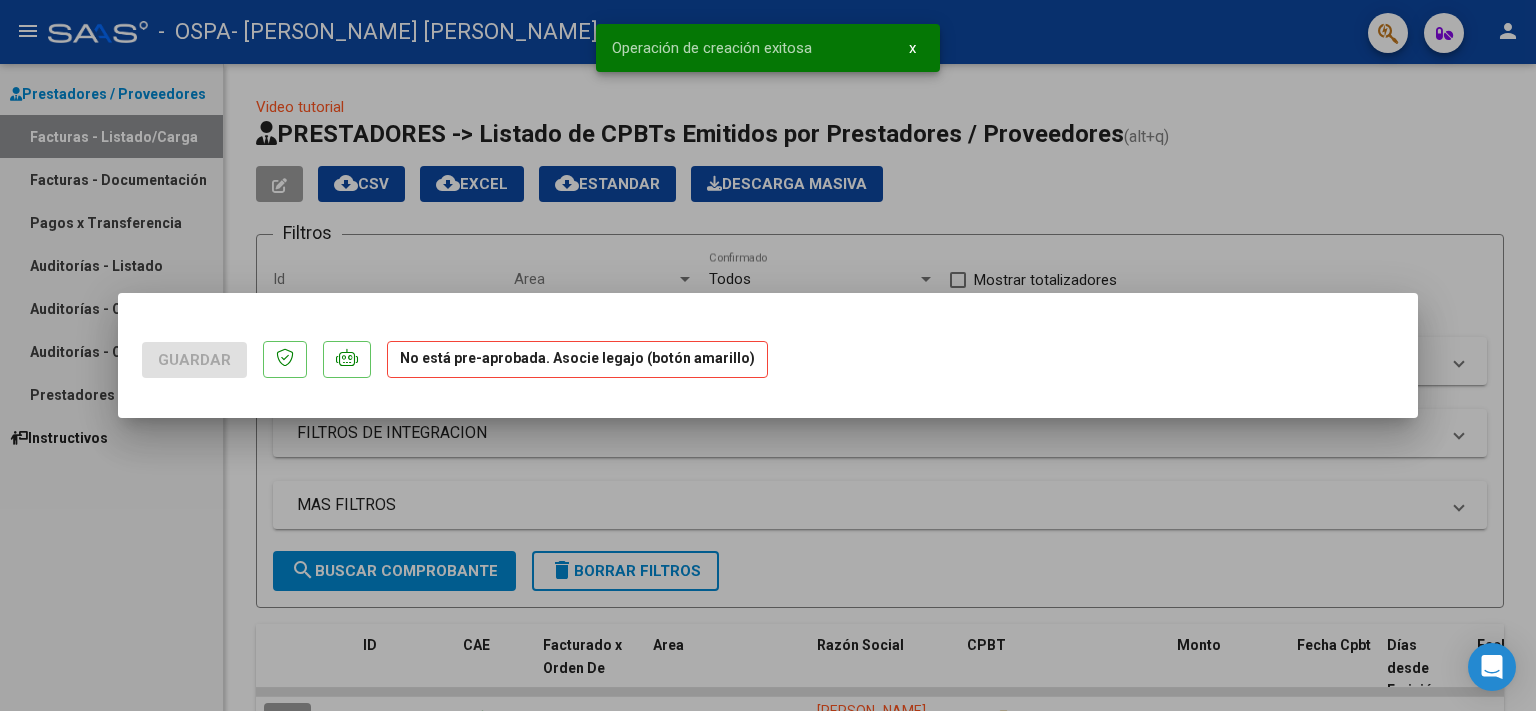 scroll, scrollTop: 0, scrollLeft: 0, axis: both 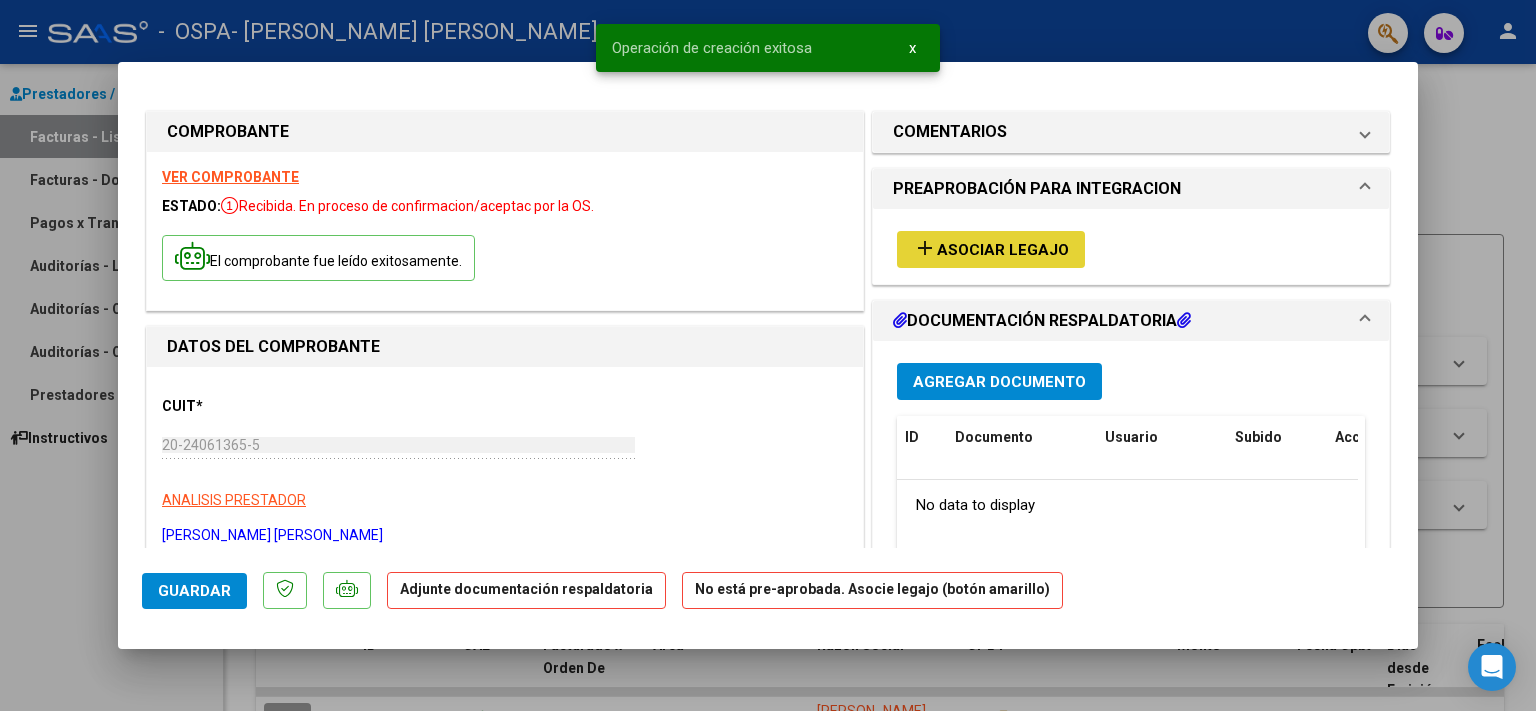 click on "Asociar Legajo" at bounding box center (1003, 250) 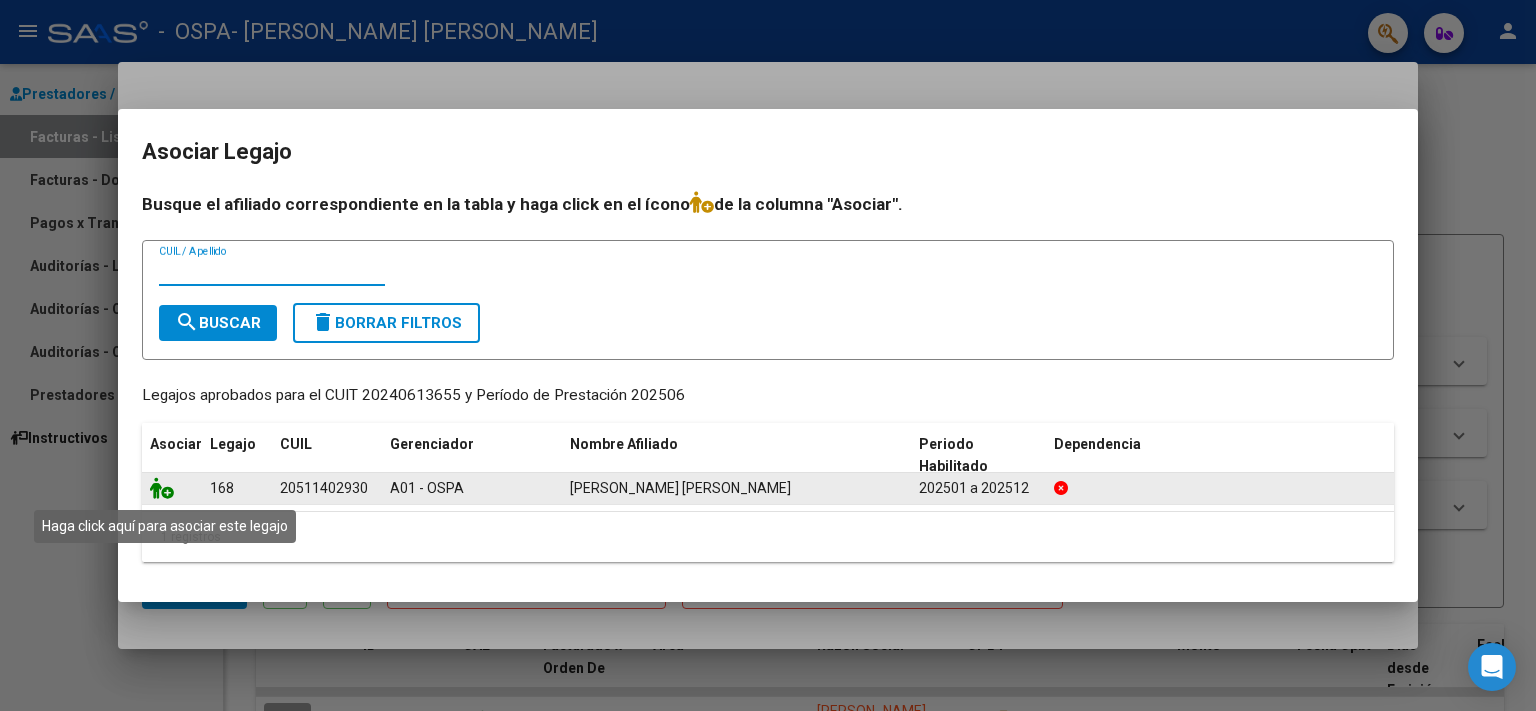 click 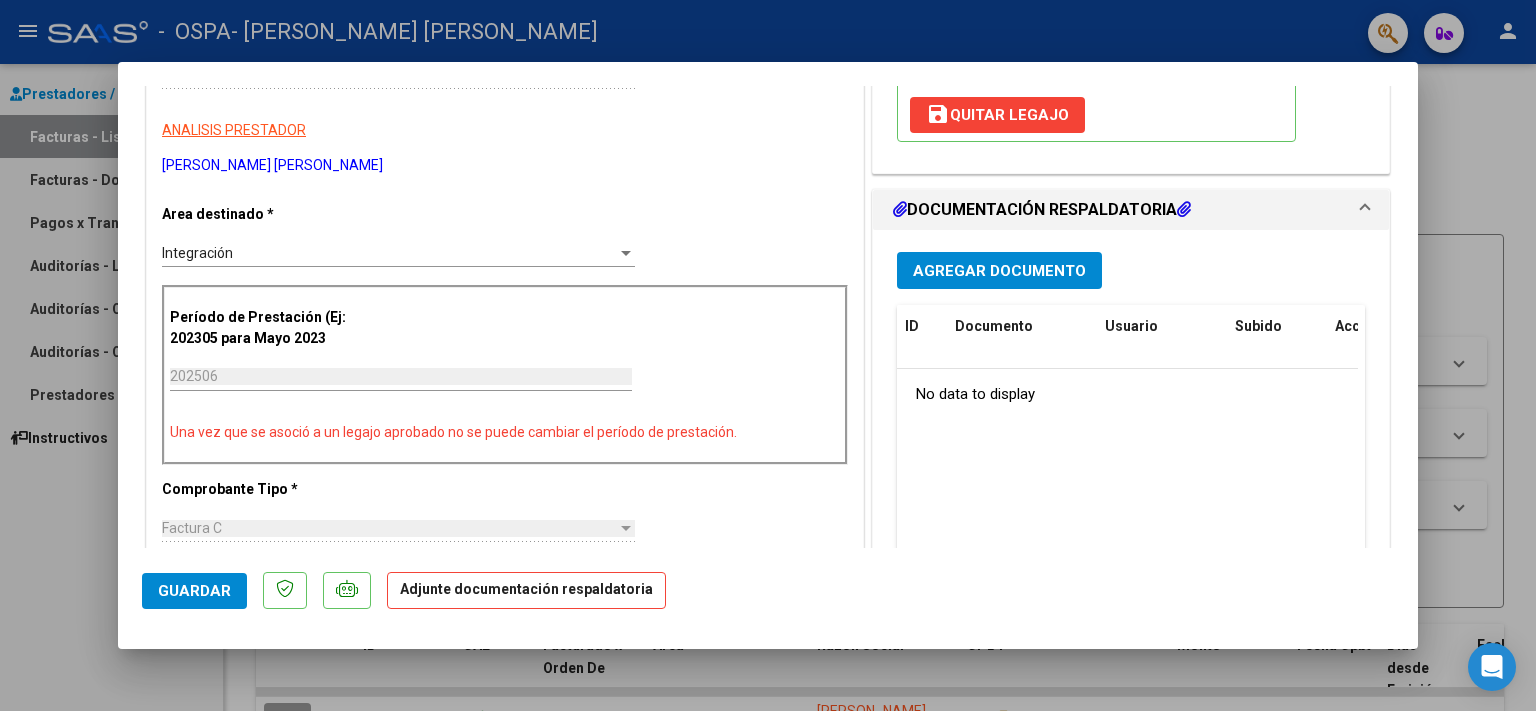scroll, scrollTop: 411, scrollLeft: 0, axis: vertical 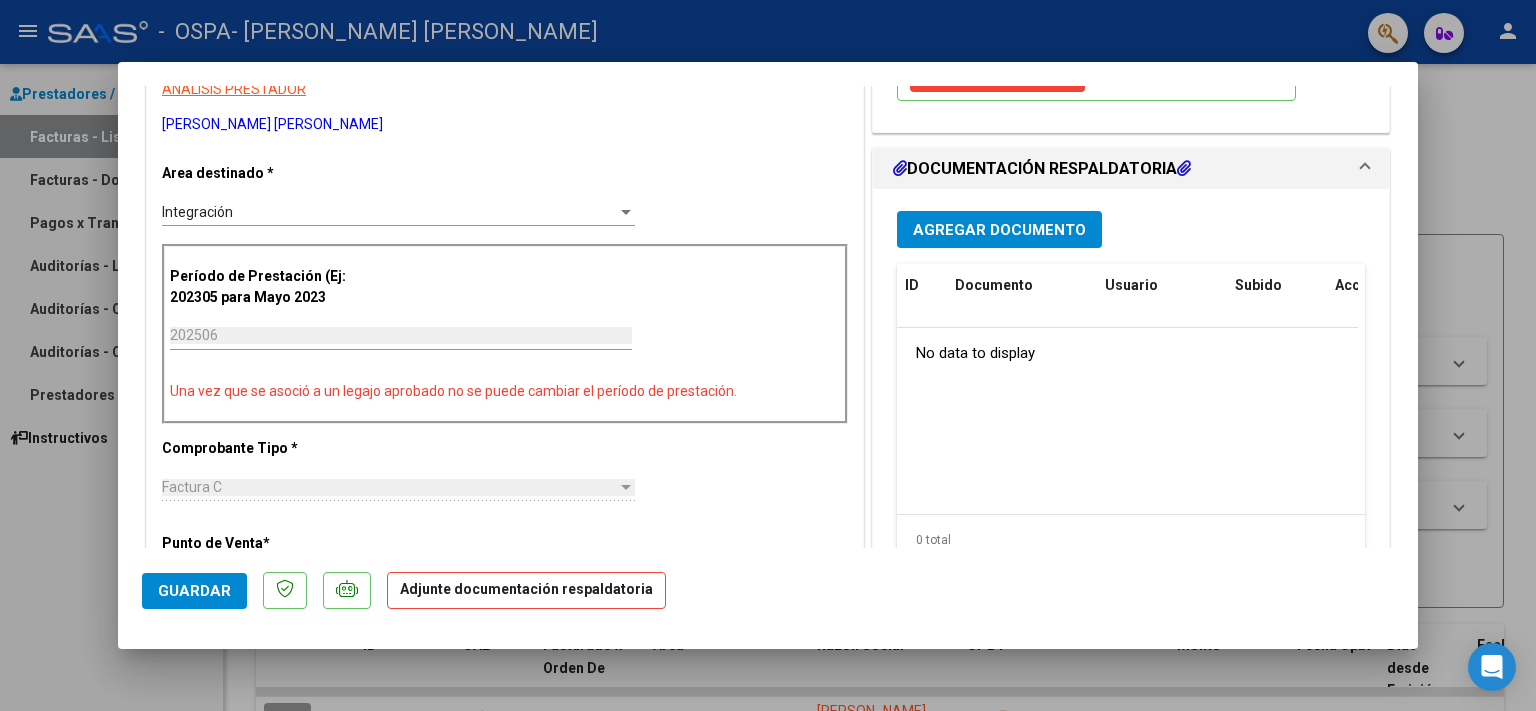 click on "Agregar Documento" at bounding box center (999, 230) 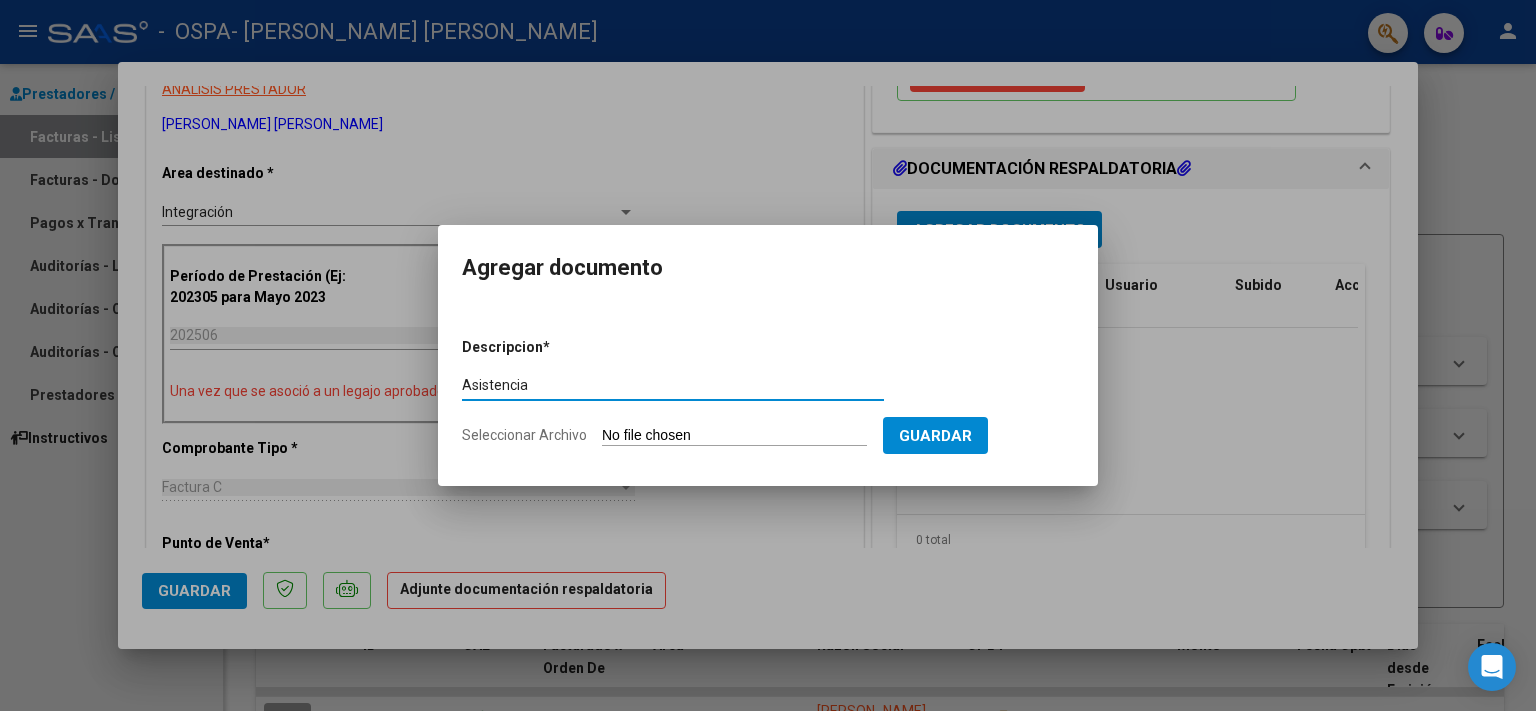 type on "Asistencia" 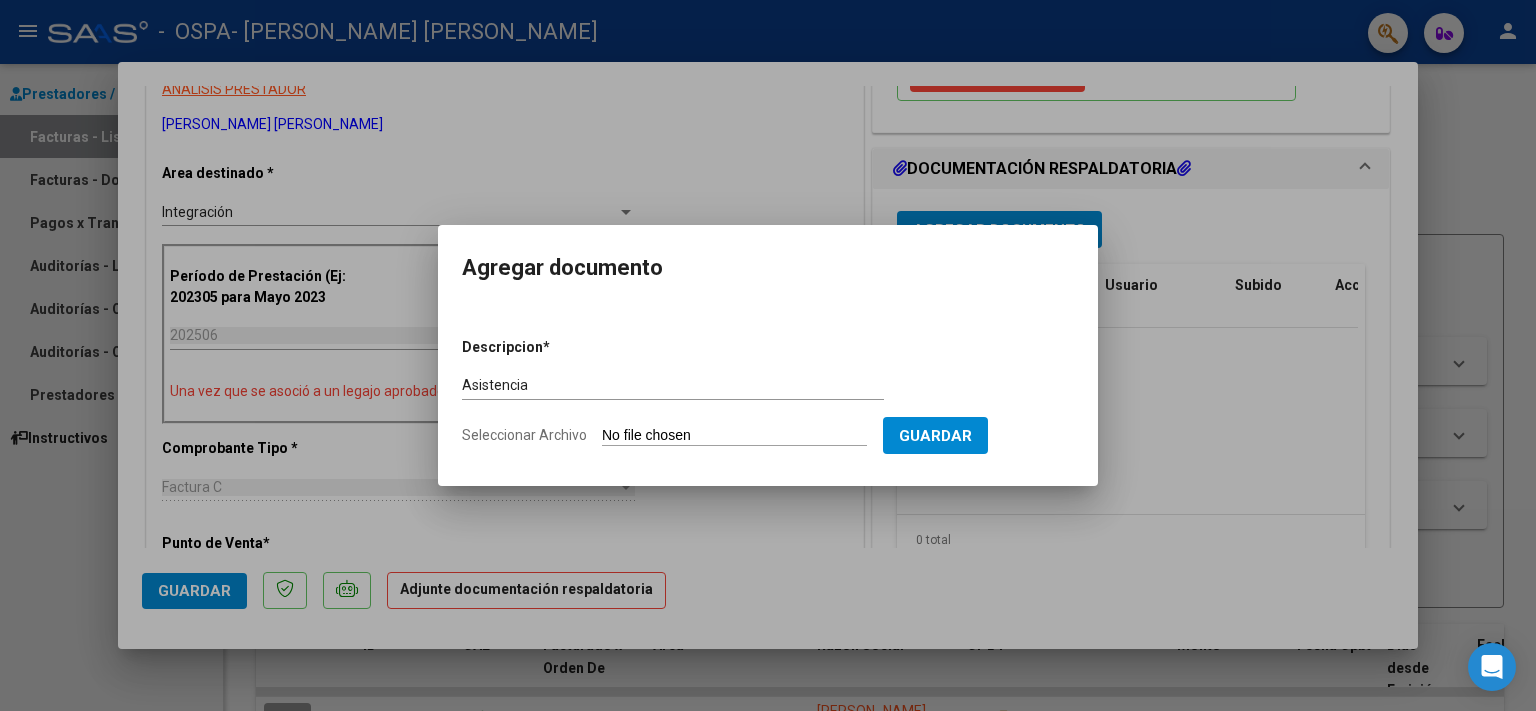 type on "C:\fakepath\[PERSON_NAME] - Asistencia [PERSON_NAME] - [MEDICAL_DATA].pdf" 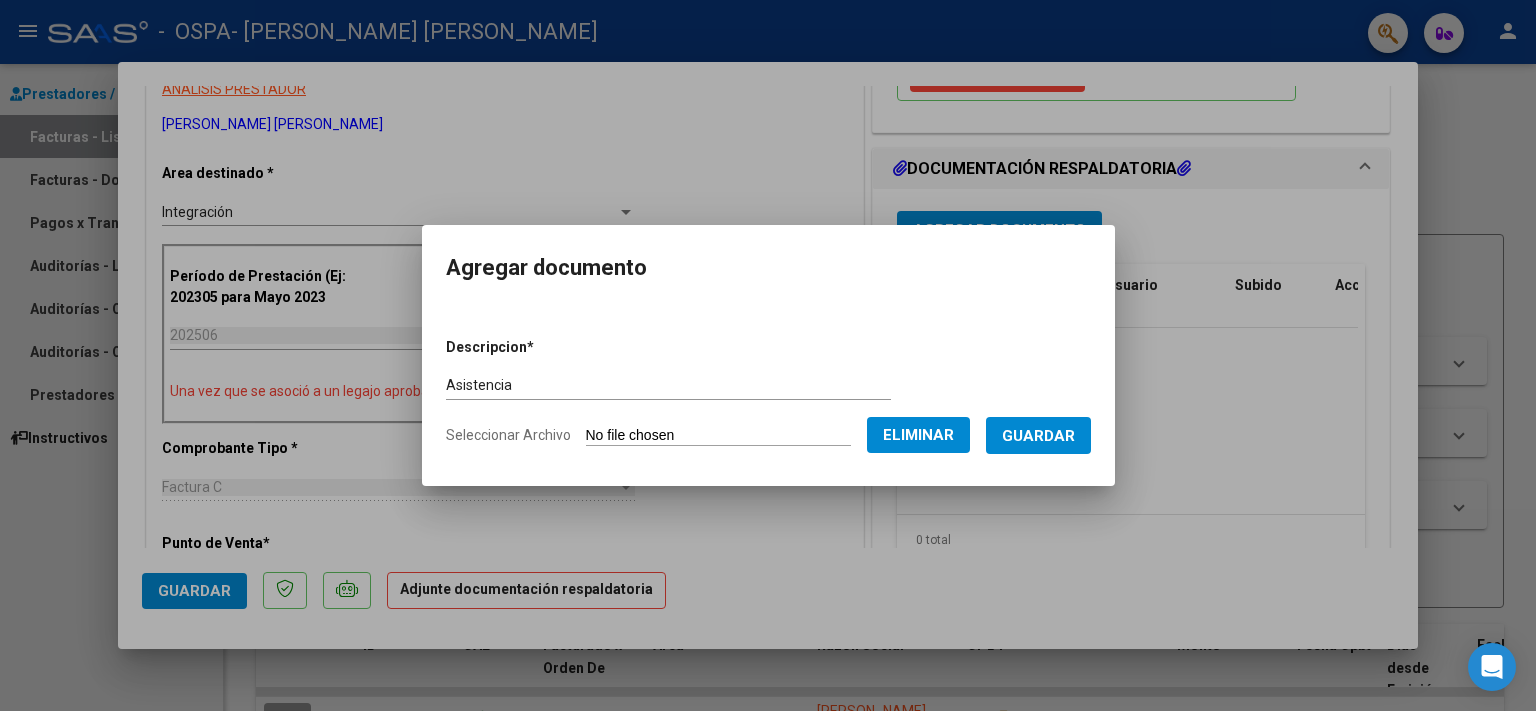 click on "Guardar" at bounding box center (1038, 436) 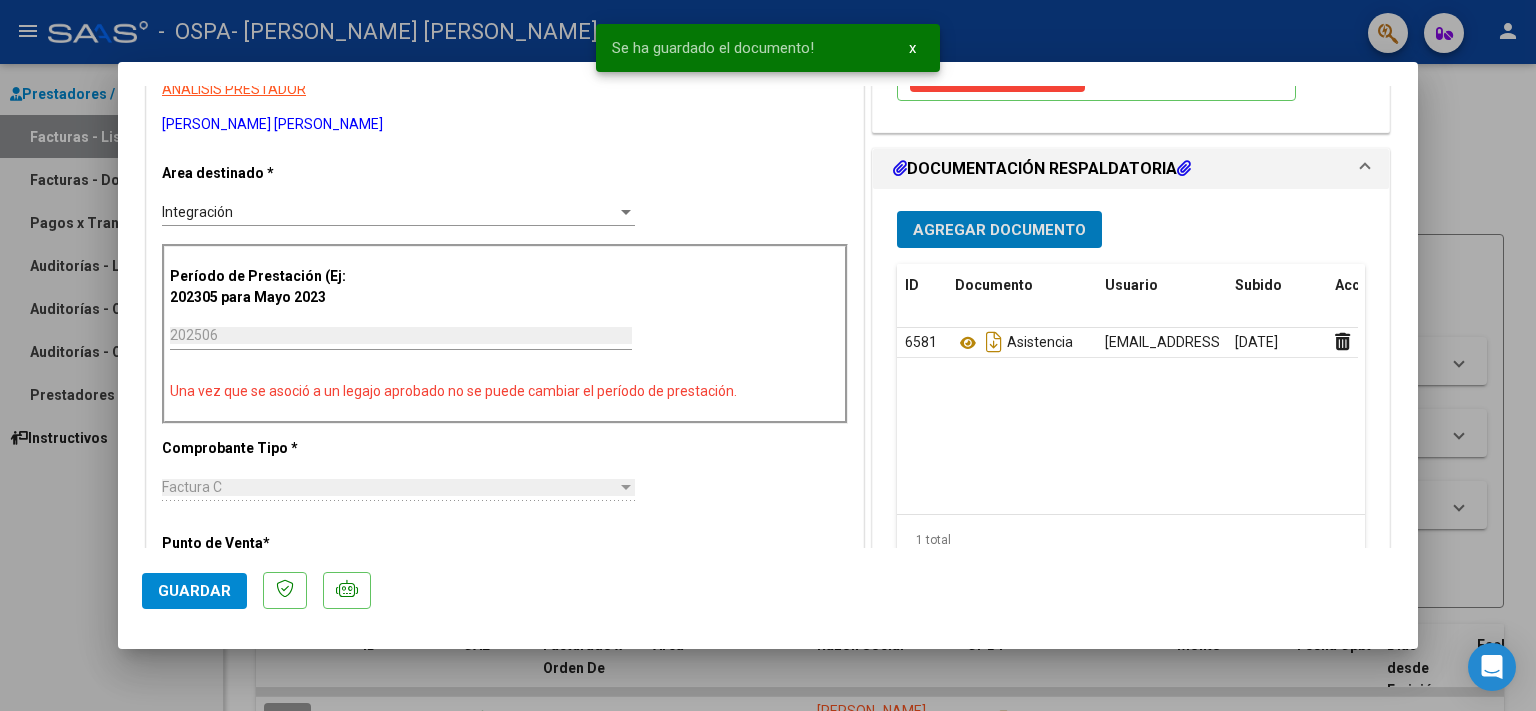 click on "Agregar Documento" at bounding box center [999, 230] 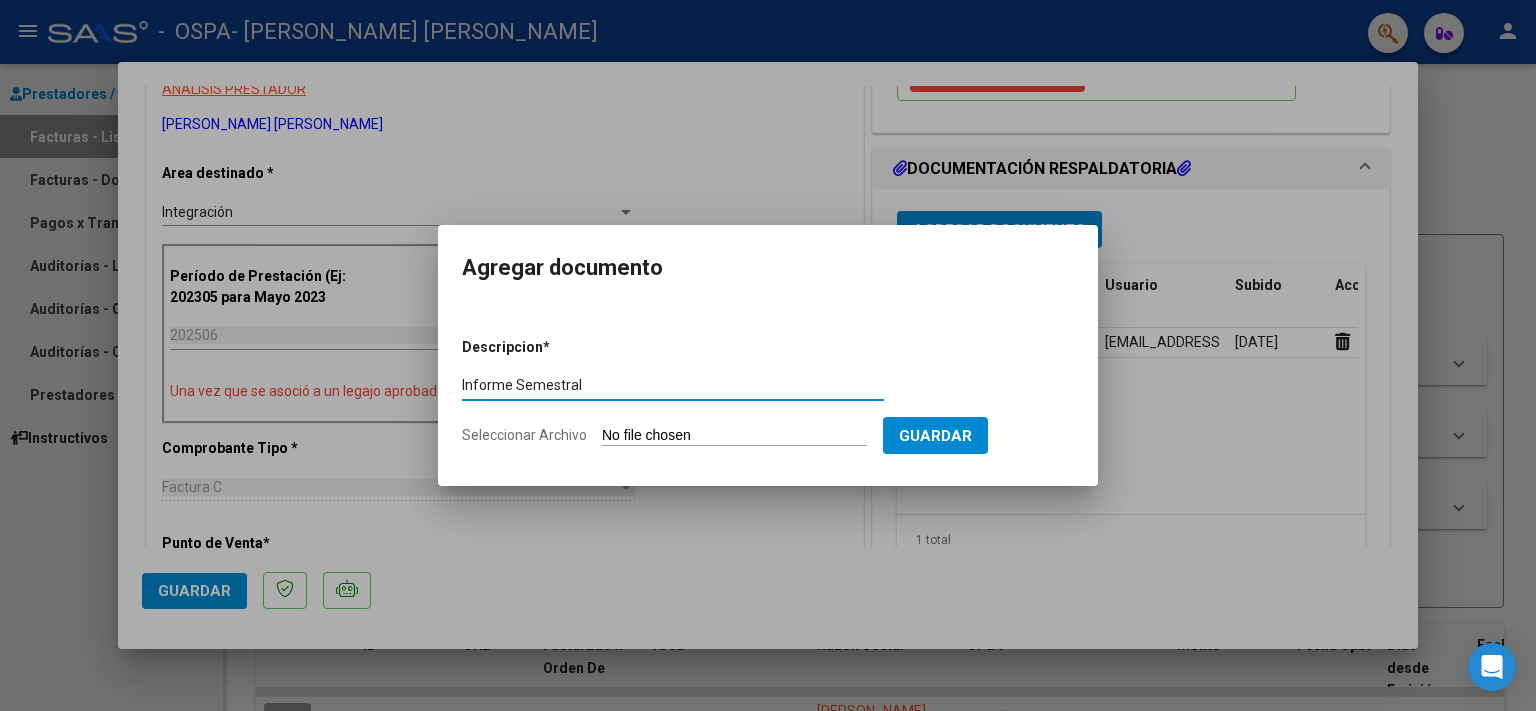 type on "Informe Semestral" 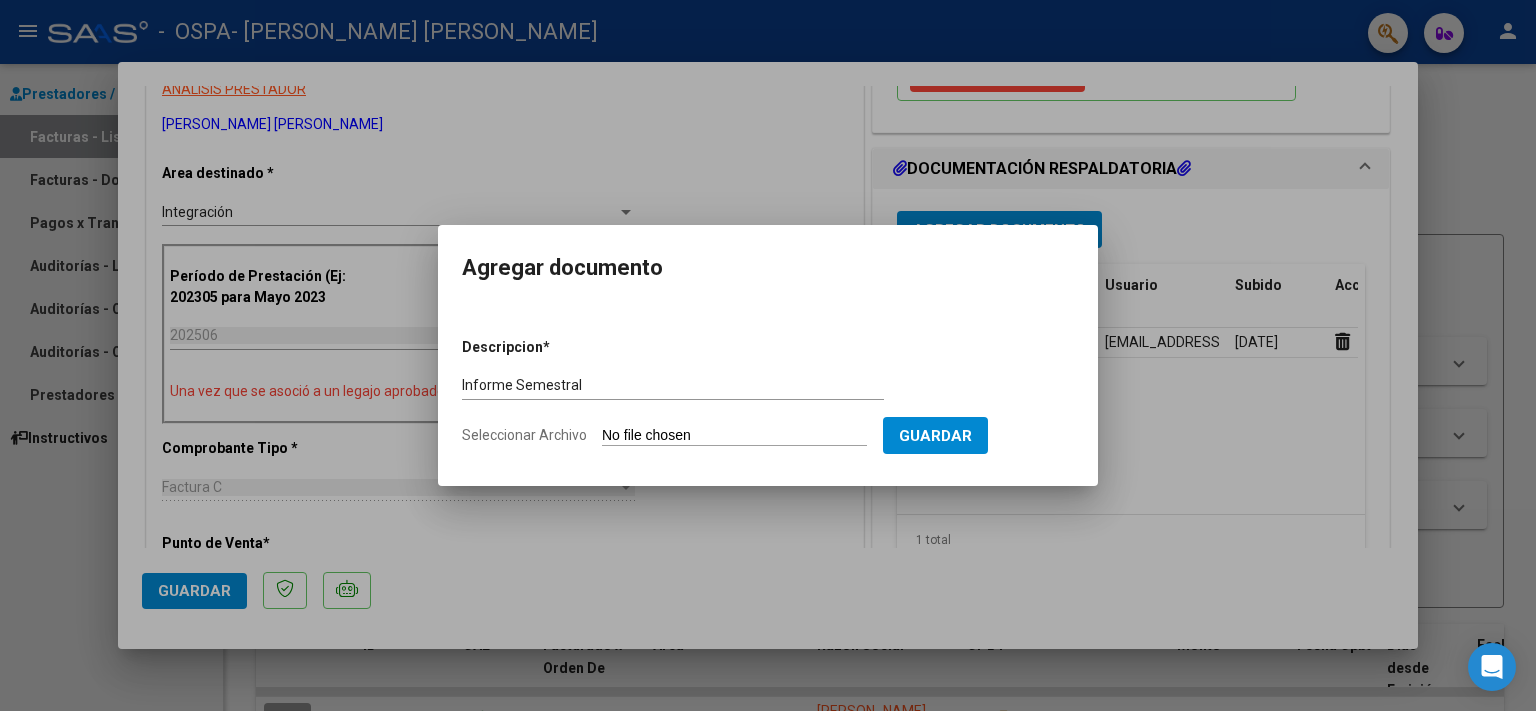 type on "C:\fakepath\Informe Semestral - [PERSON_NAME] - [MEDICAL_DATA].pdf" 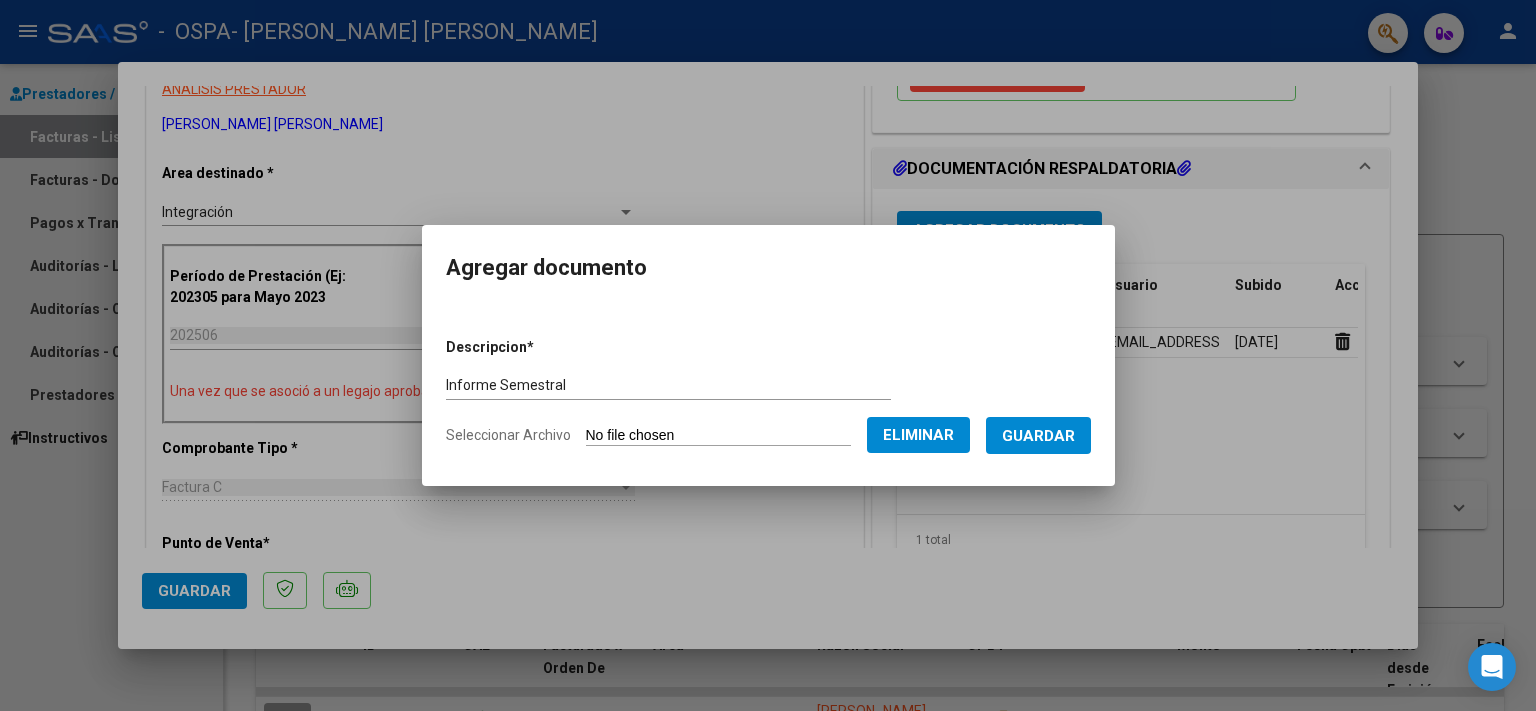 click on "Guardar" at bounding box center [1038, 435] 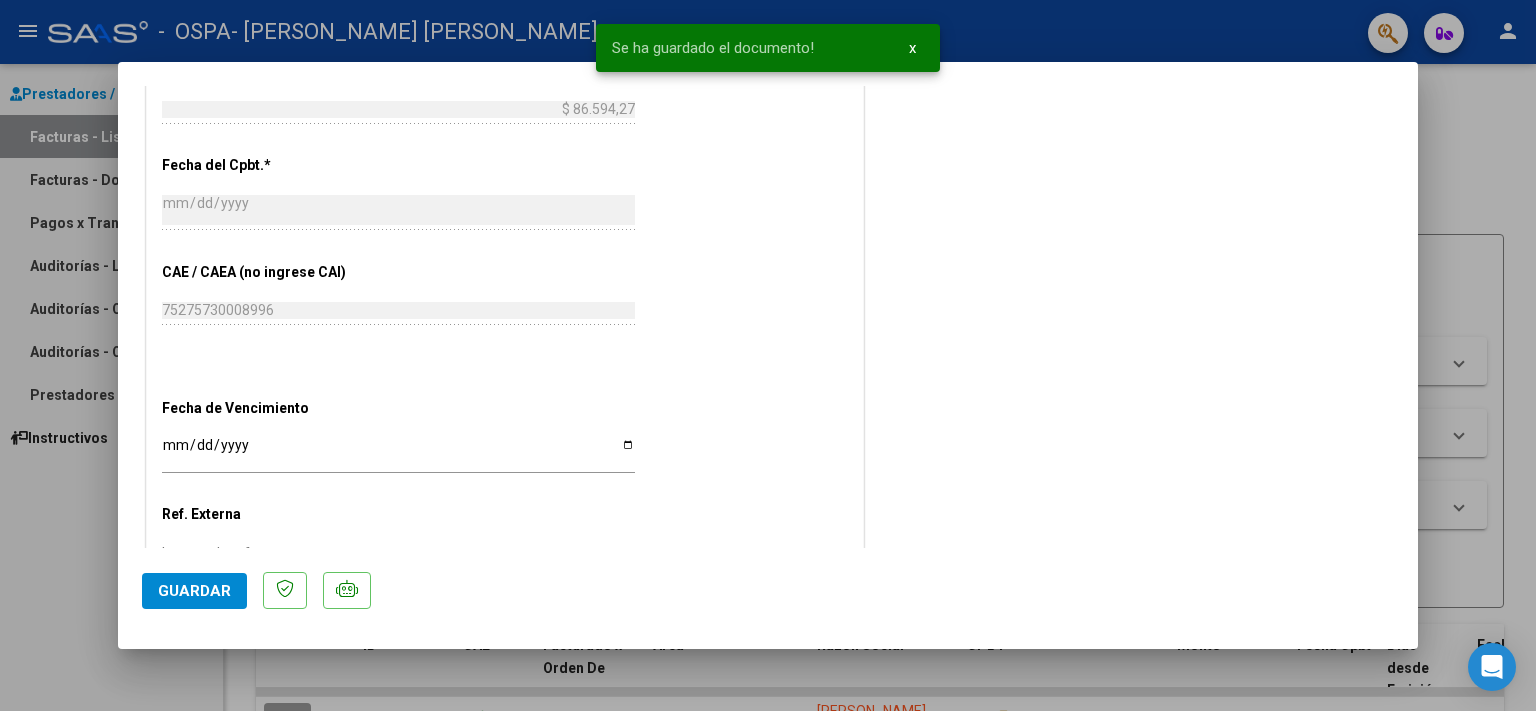 scroll, scrollTop: 1078, scrollLeft: 0, axis: vertical 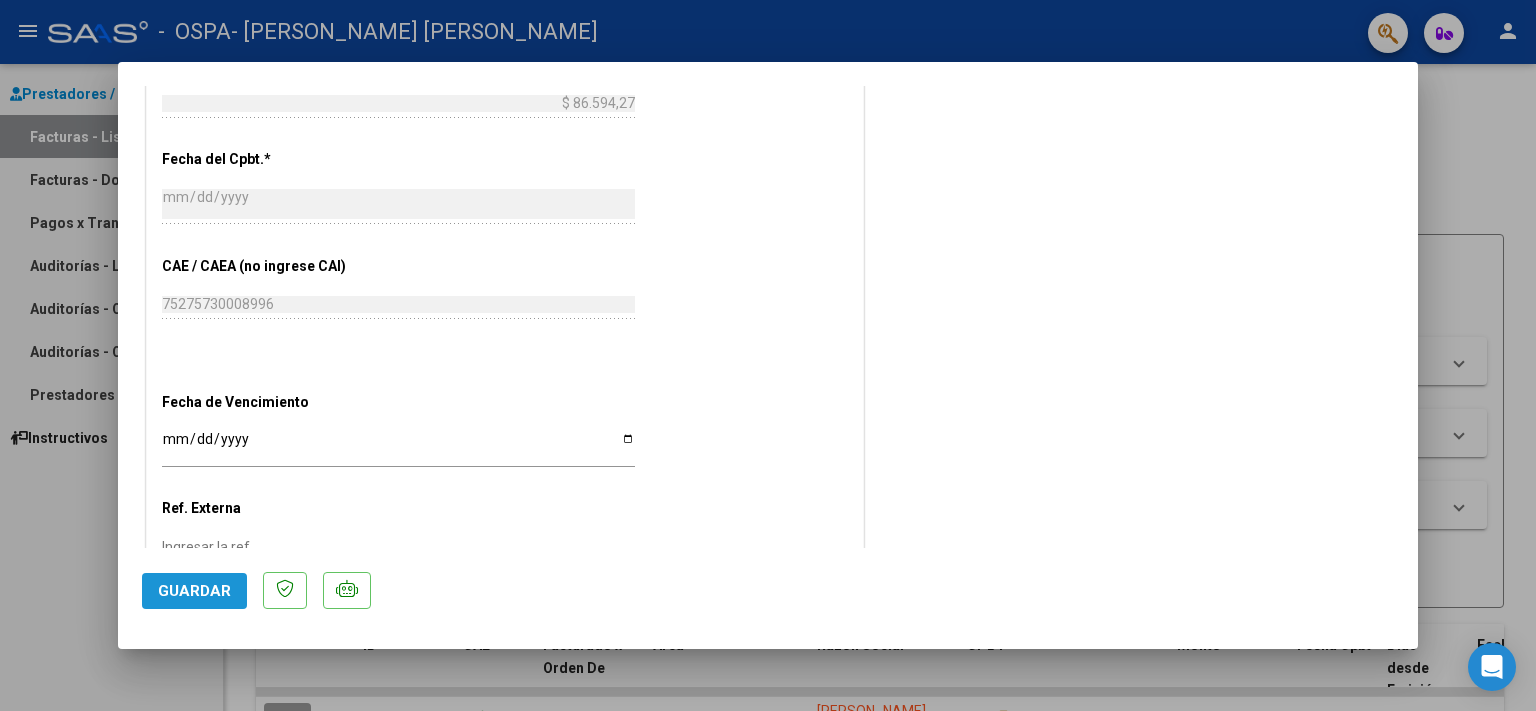 click on "Guardar" 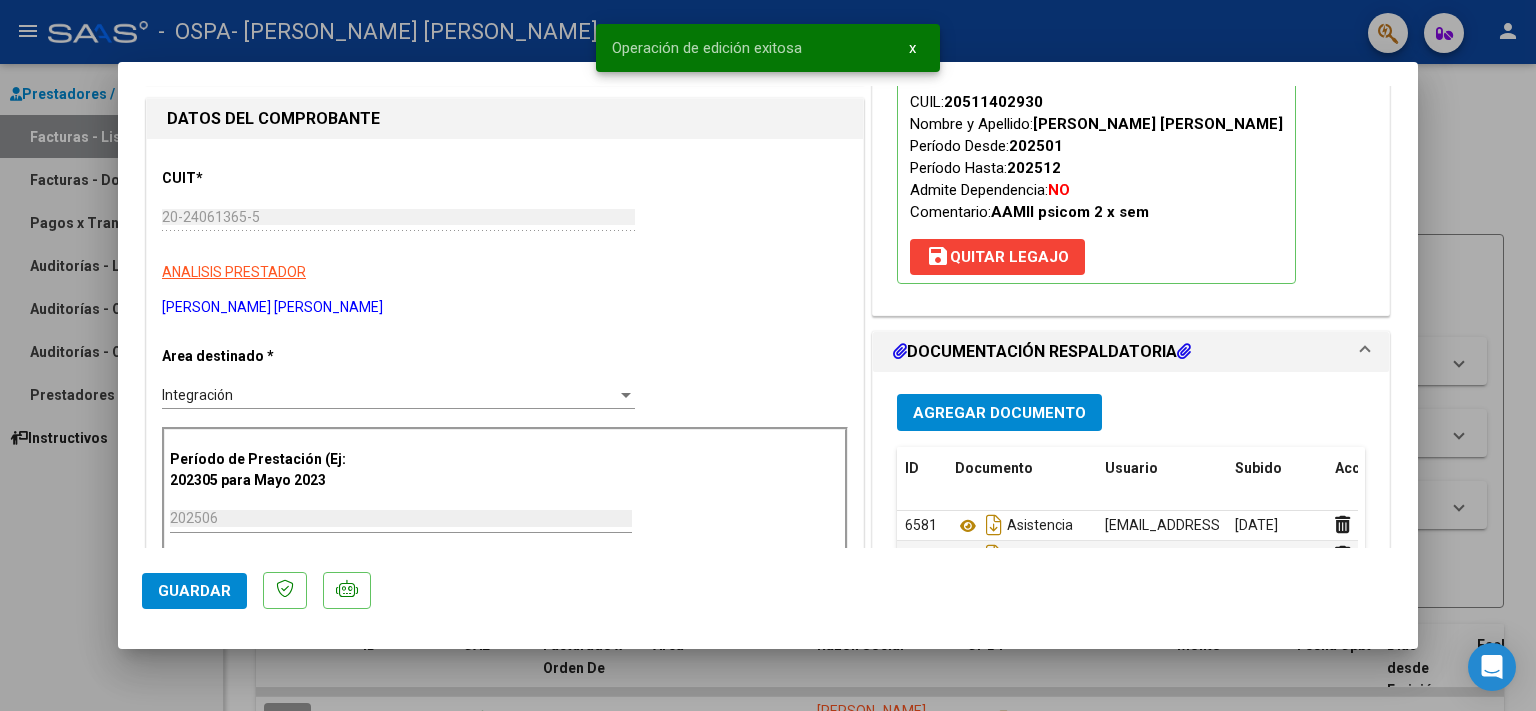 scroll, scrollTop: 0, scrollLeft: 0, axis: both 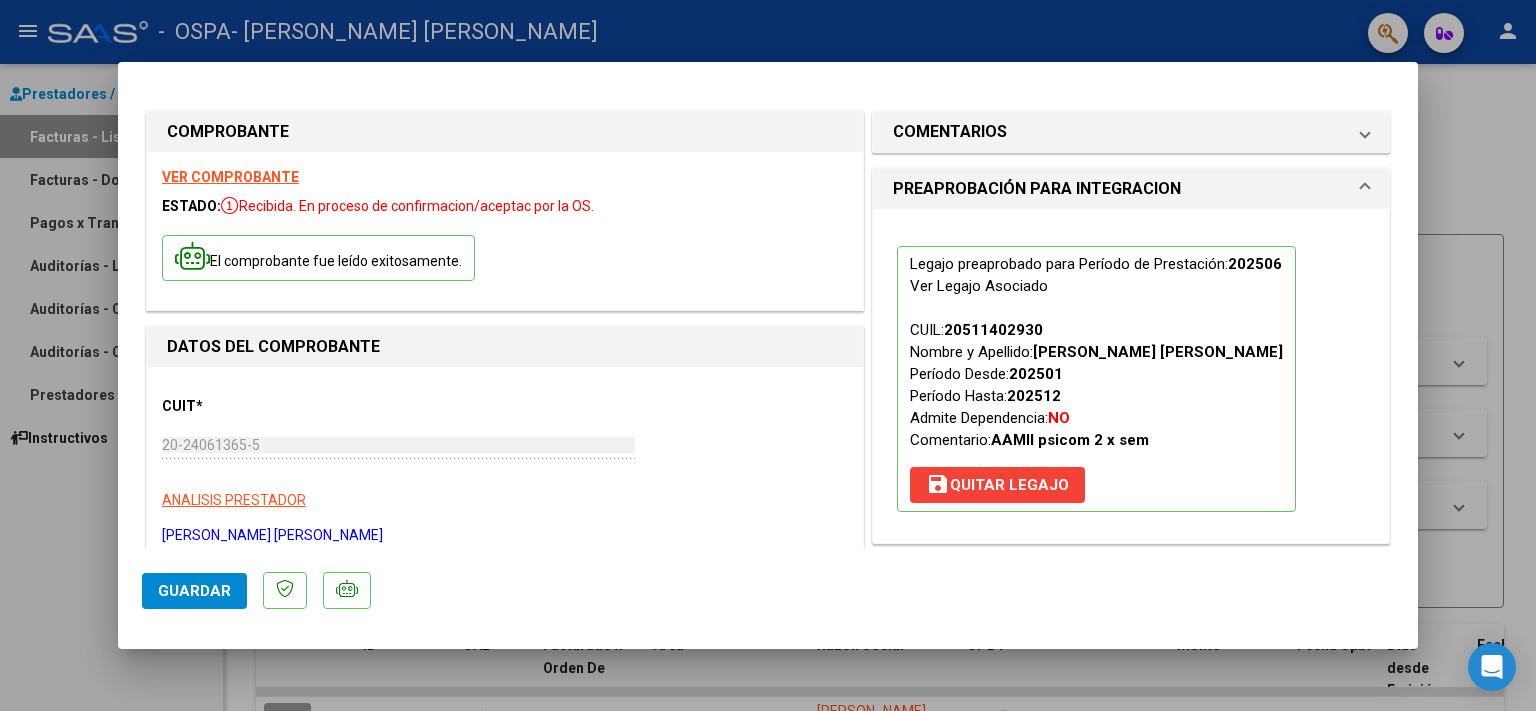 click at bounding box center (768, 355) 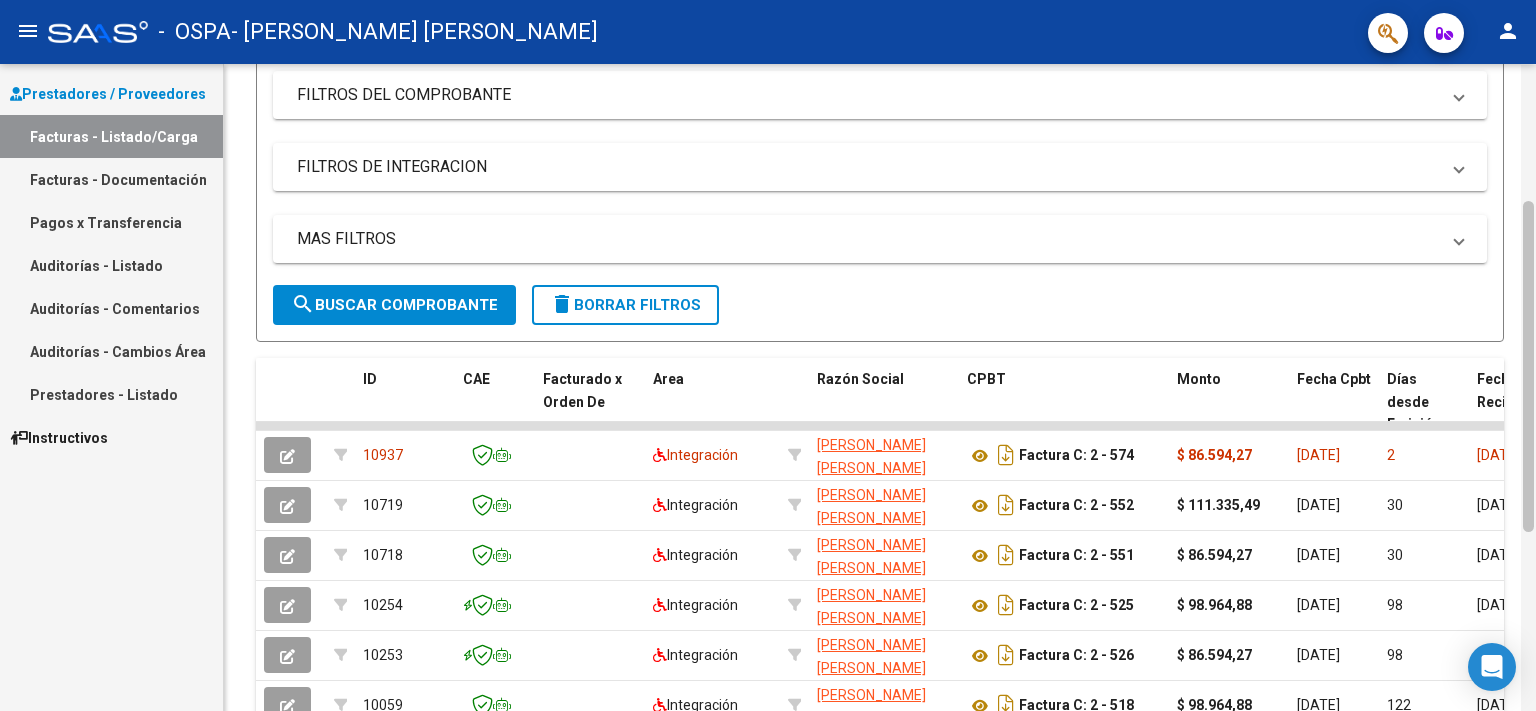scroll, scrollTop: 271, scrollLeft: 0, axis: vertical 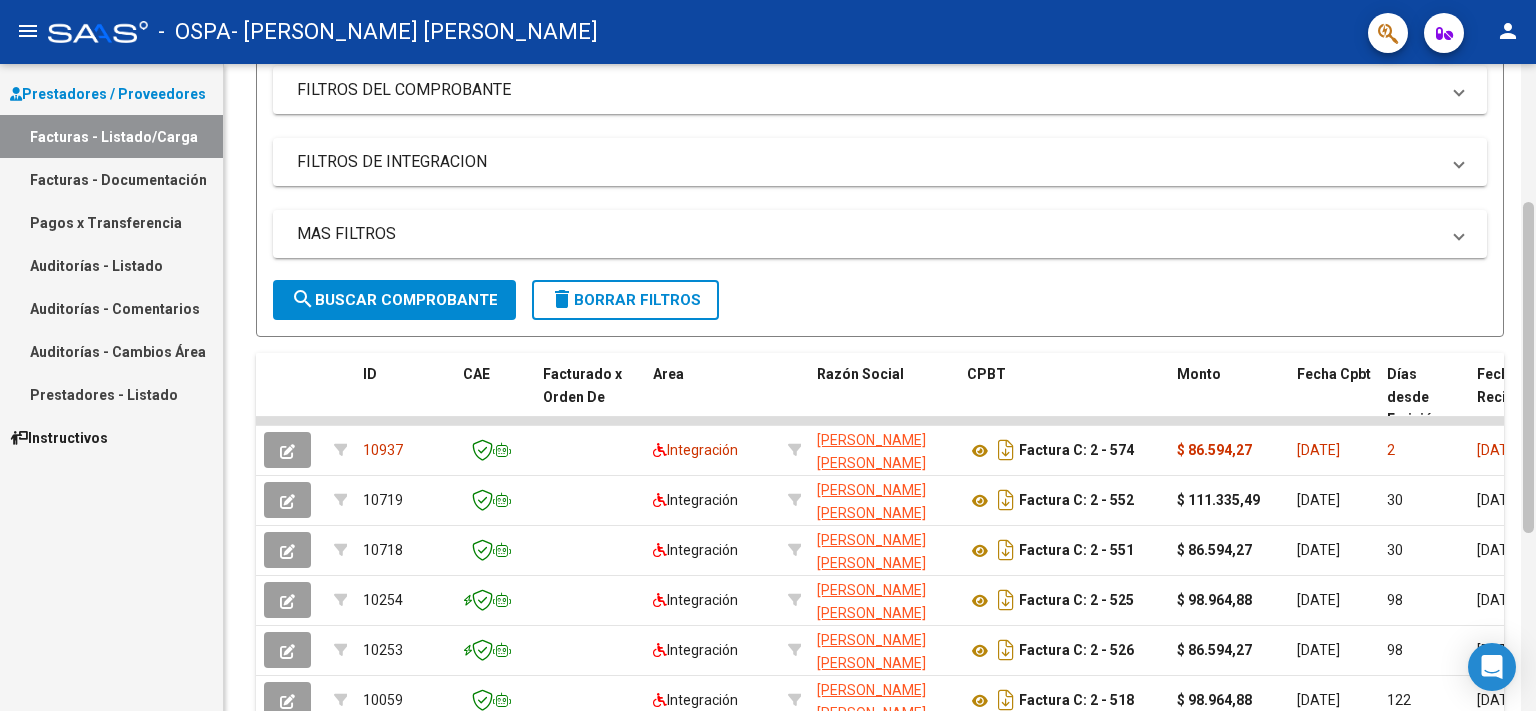 drag, startPoint x: 1526, startPoint y: 178, endPoint x: 1535, endPoint y: 418, distance: 240.16869 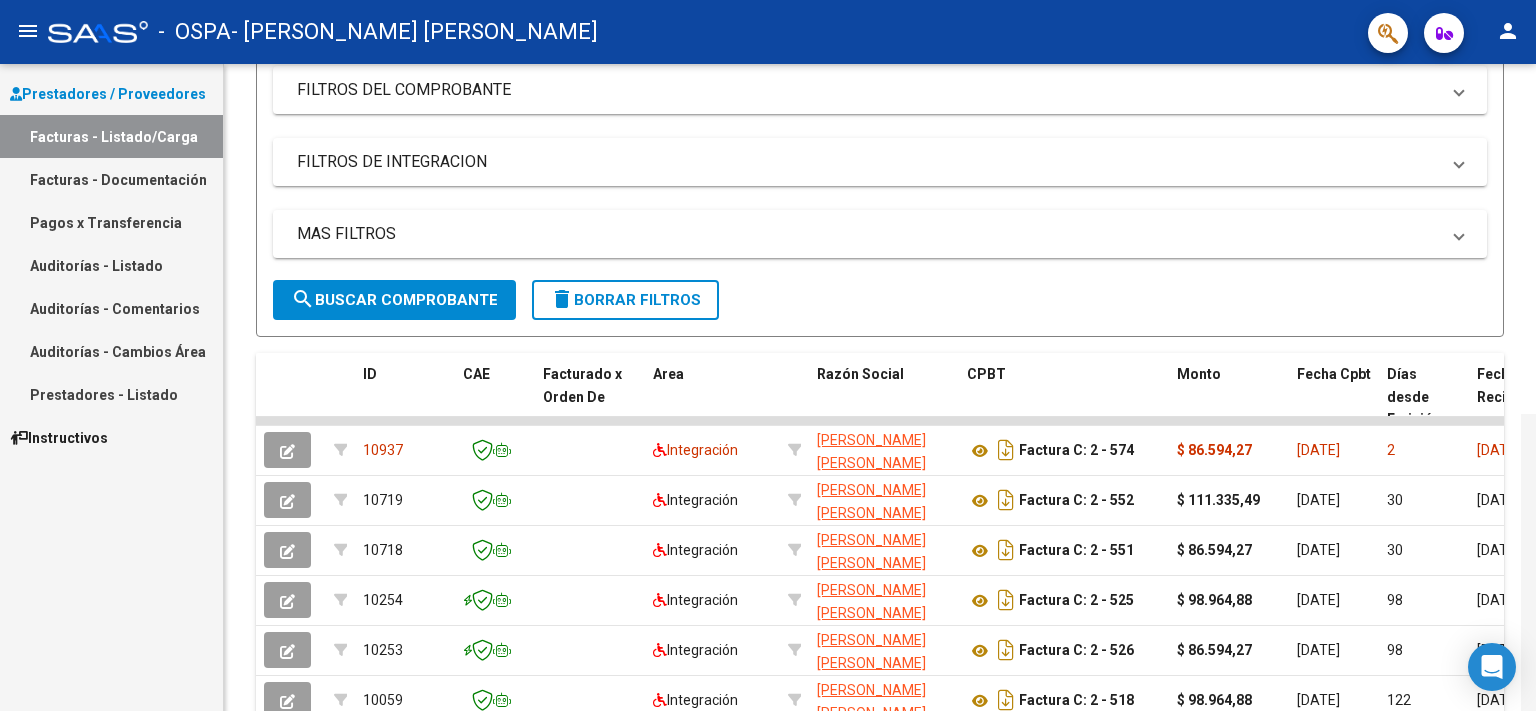 scroll, scrollTop: 621, scrollLeft: 0, axis: vertical 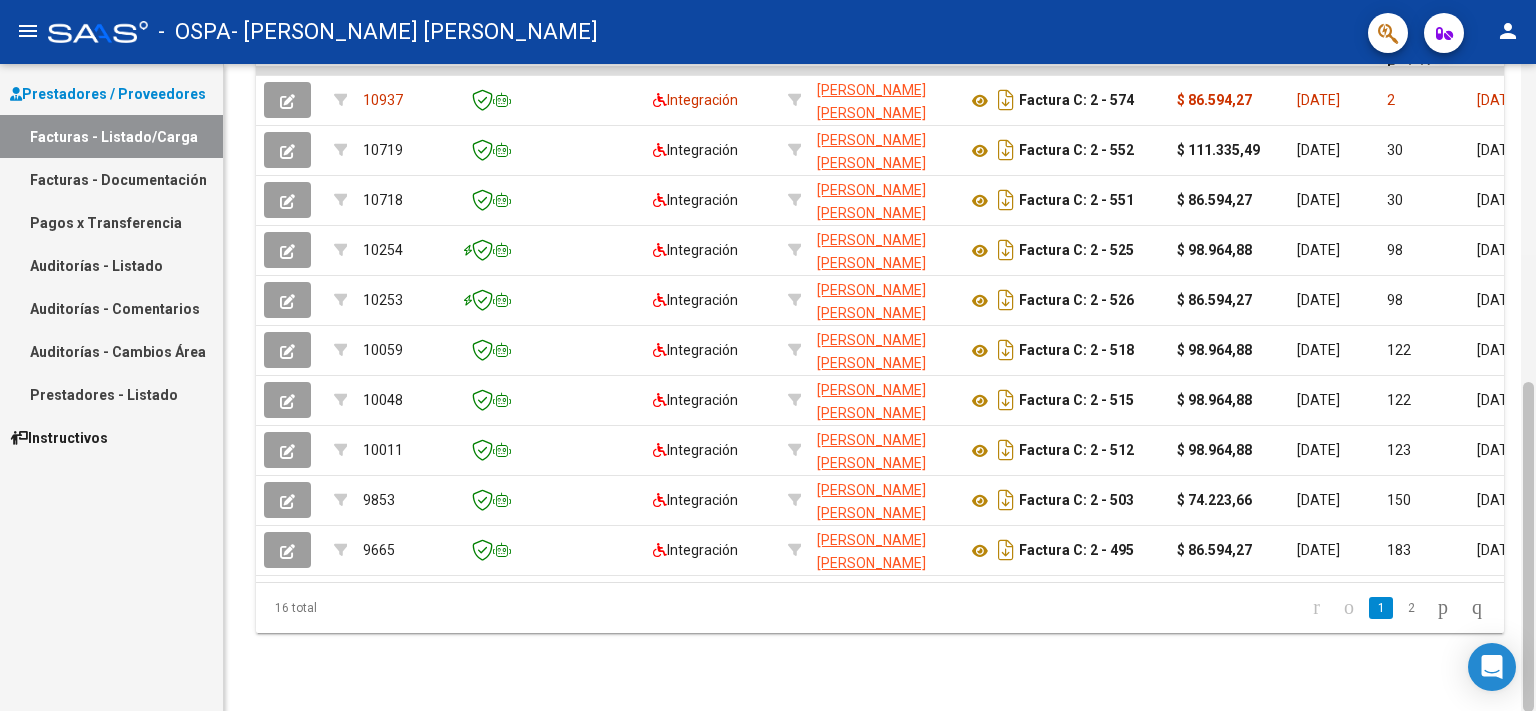 drag, startPoint x: 1535, startPoint y: 347, endPoint x: 1535, endPoint y: 498, distance: 151 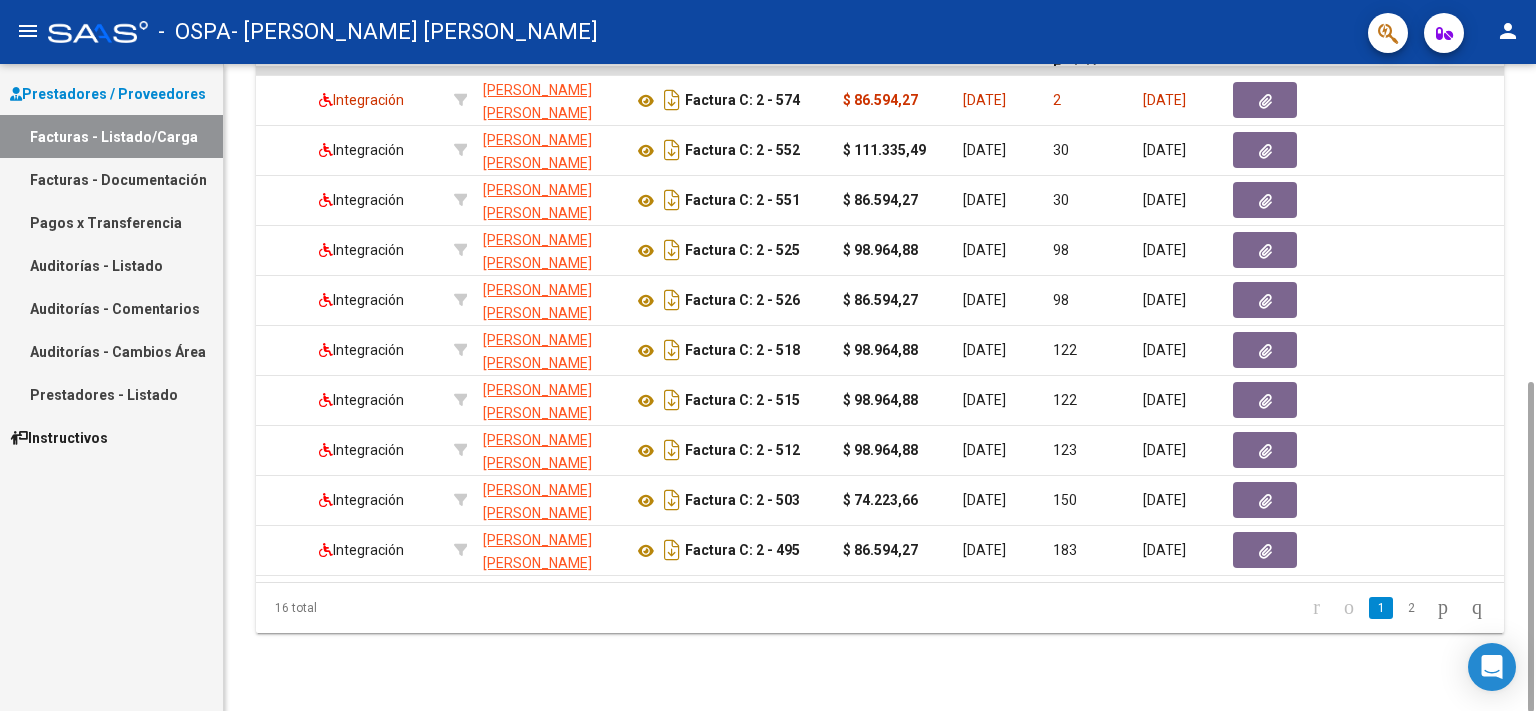 scroll, scrollTop: 0, scrollLeft: 337, axis: horizontal 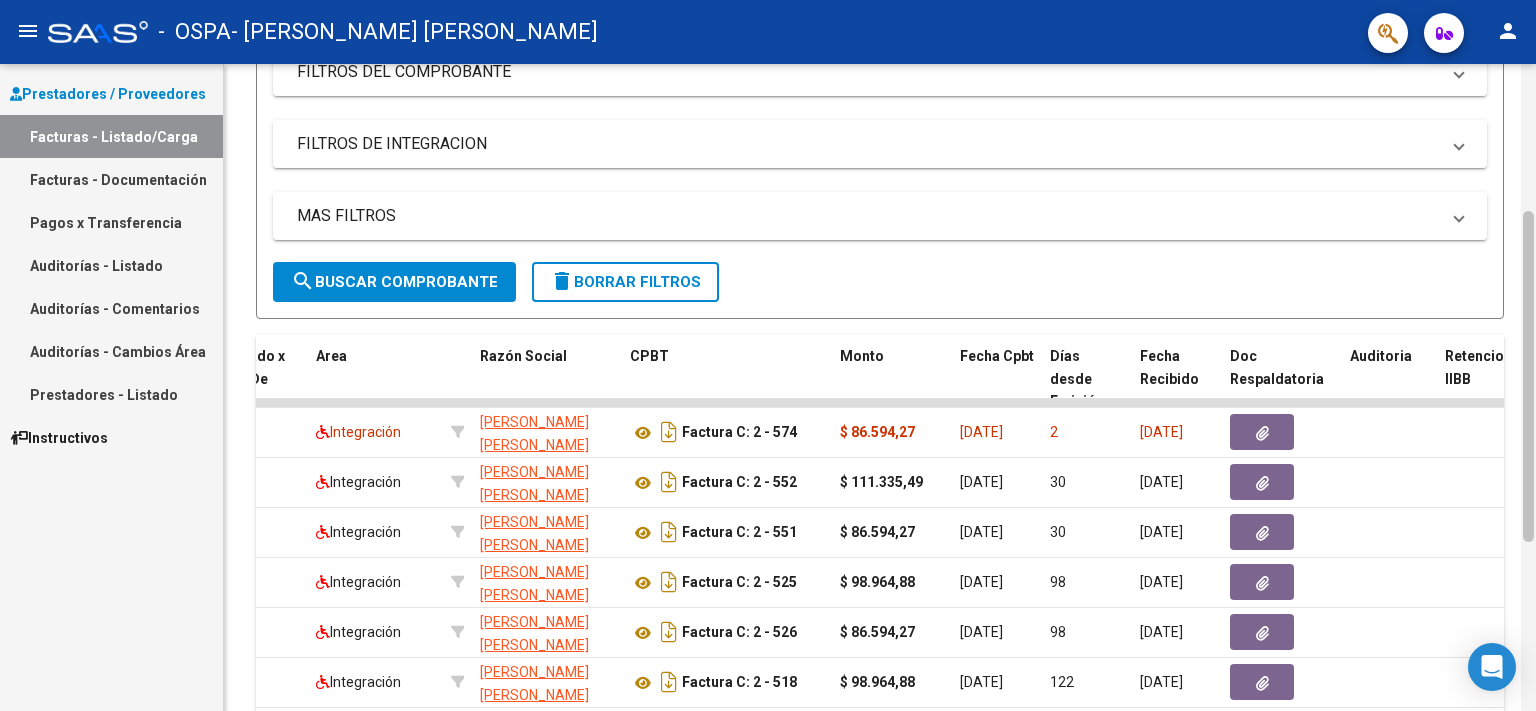 drag, startPoint x: 1528, startPoint y: 496, endPoint x: 1528, endPoint y: 326, distance: 170 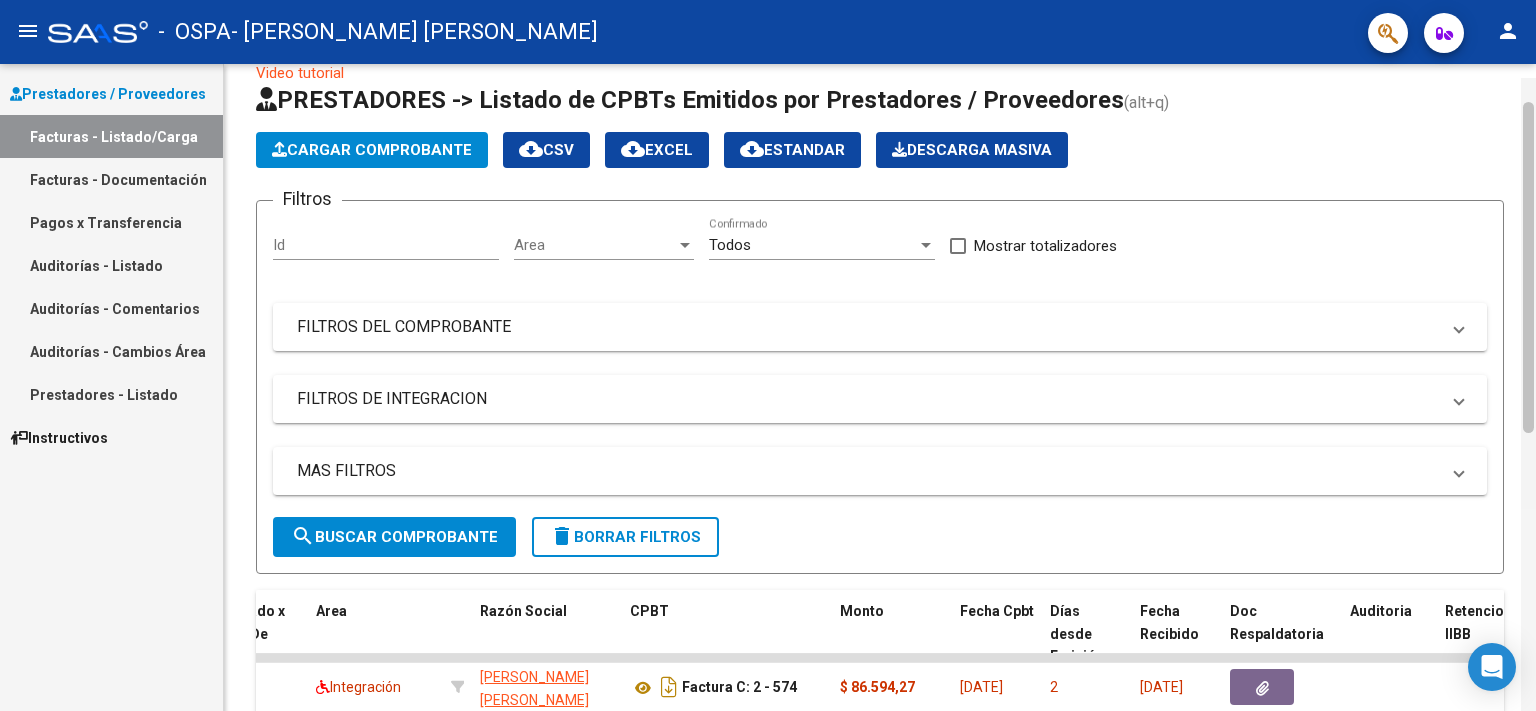 drag, startPoint x: 1530, startPoint y: 309, endPoint x: 1535, endPoint y: 162, distance: 147.085 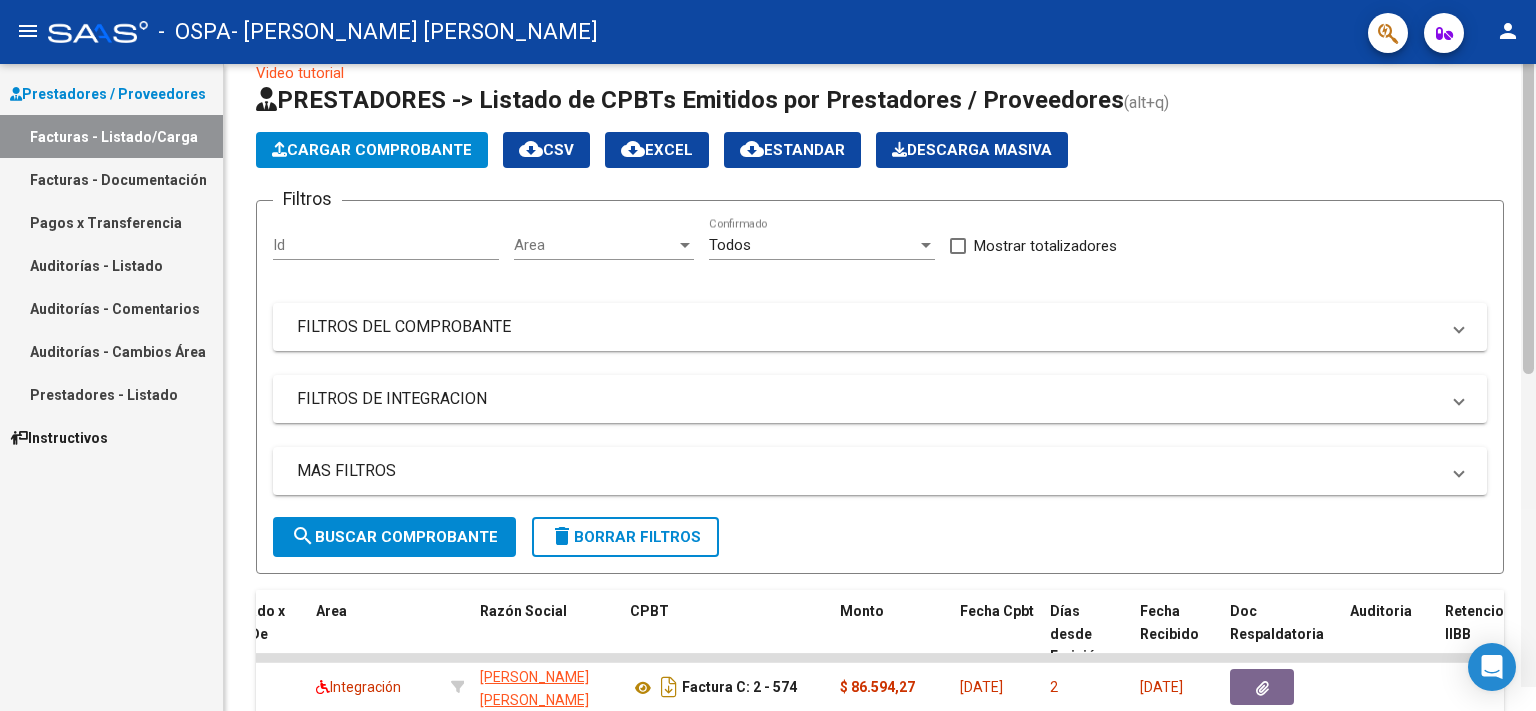 scroll, scrollTop: 9, scrollLeft: 0, axis: vertical 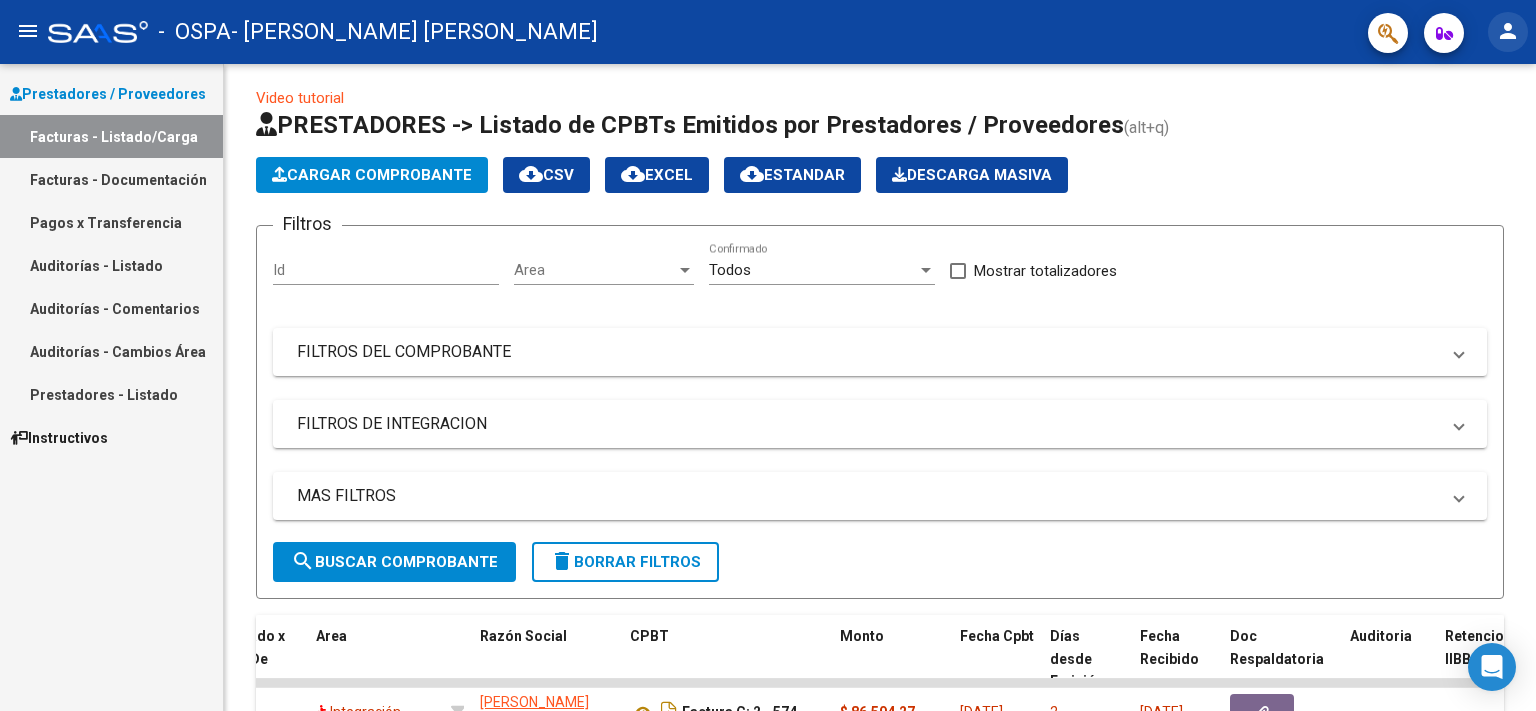 click on "person" 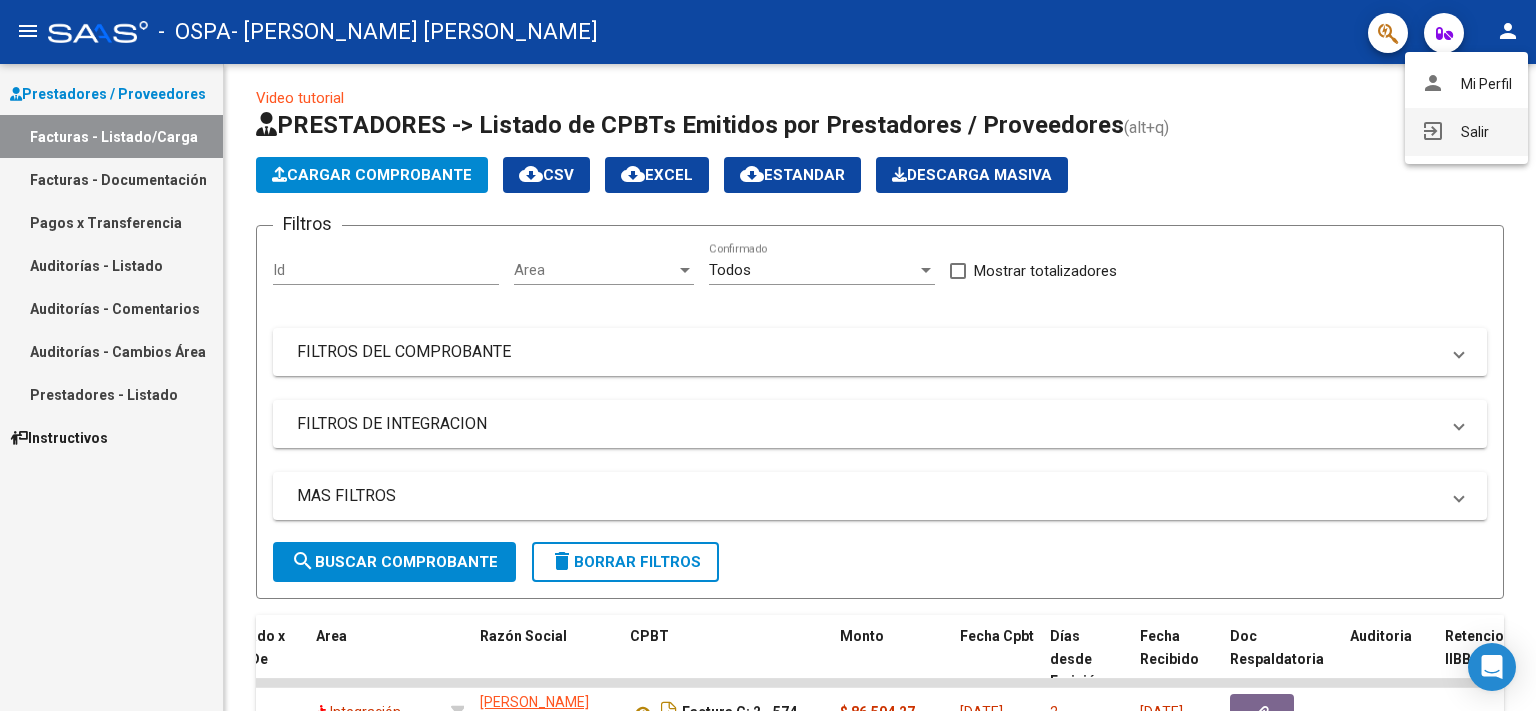 click on "exit_to_app  Salir" at bounding box center (1466, 132) 